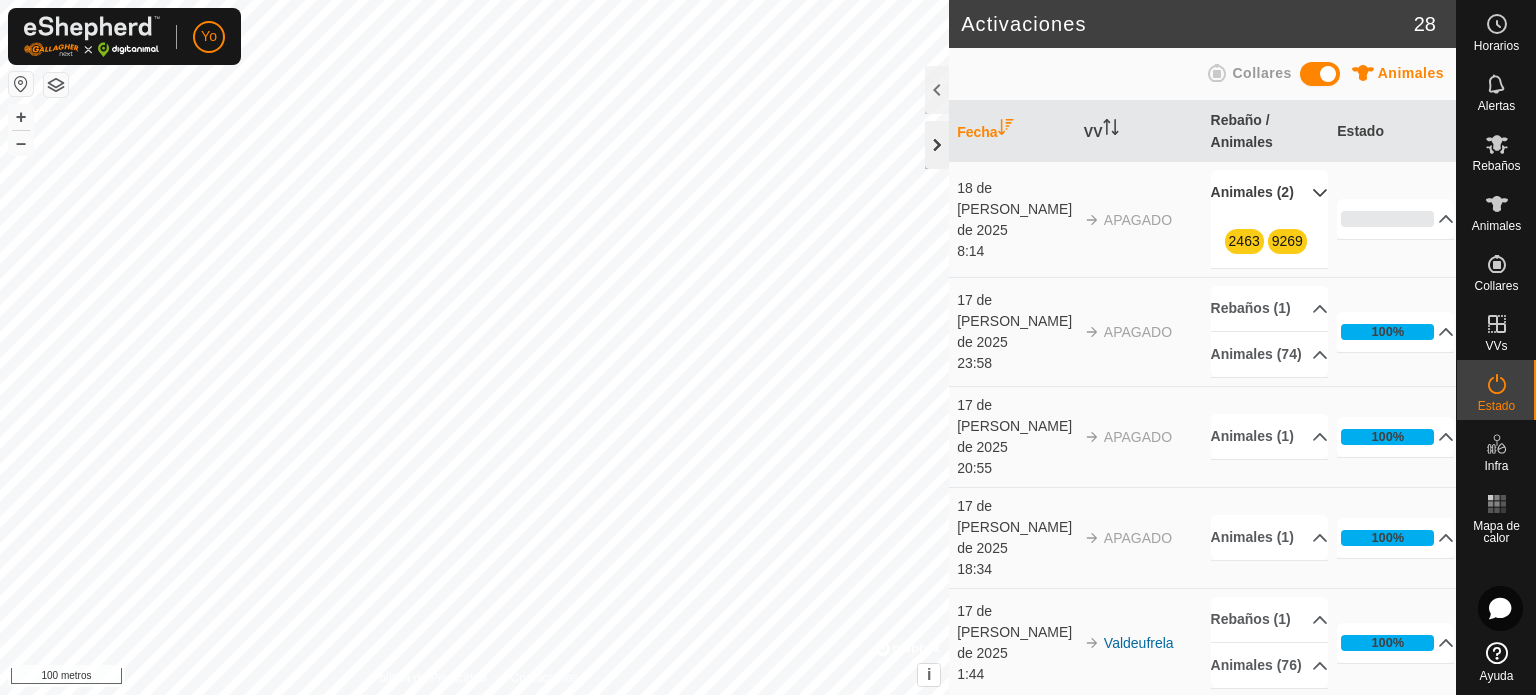 scroll, scrollTop: 0, scrollLeft: 0, axis: both 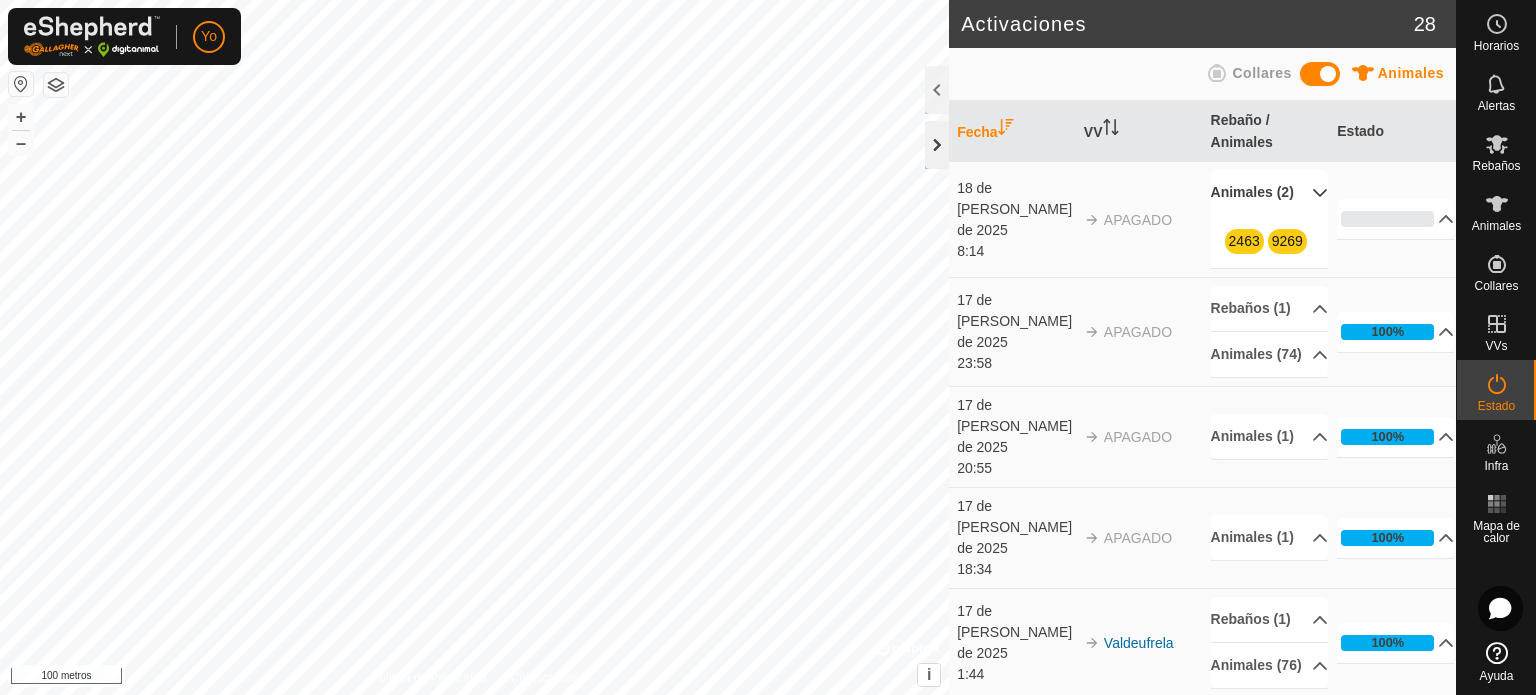 click 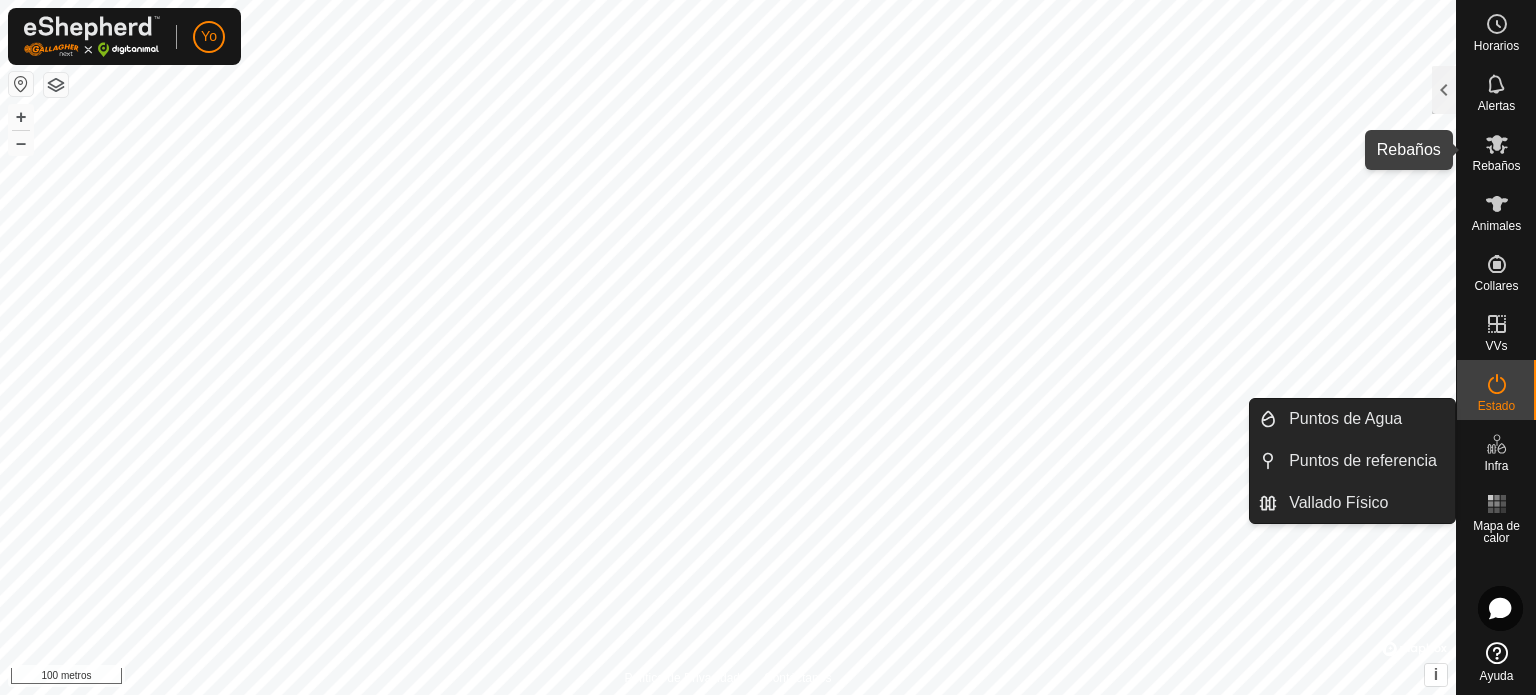 click on "Rebaños" at bounding box center [1496, 166] 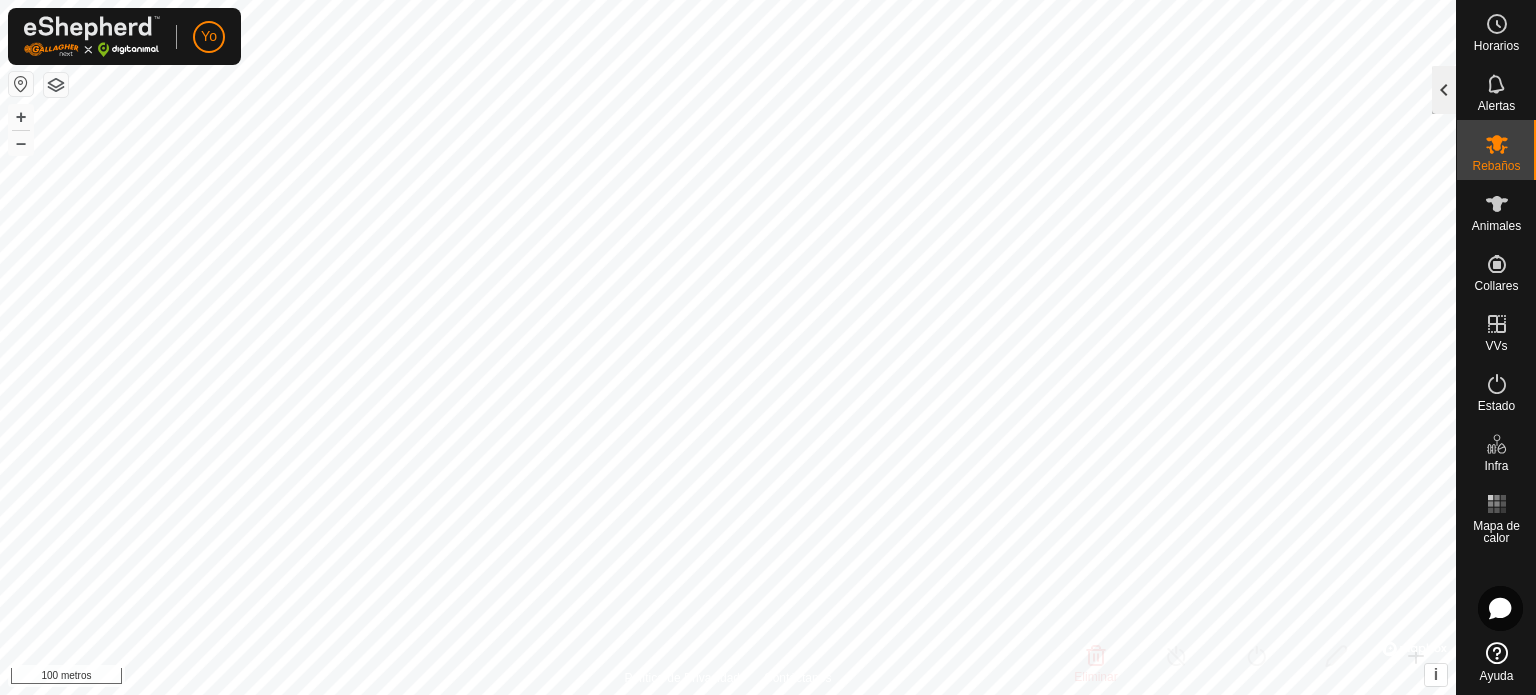 click 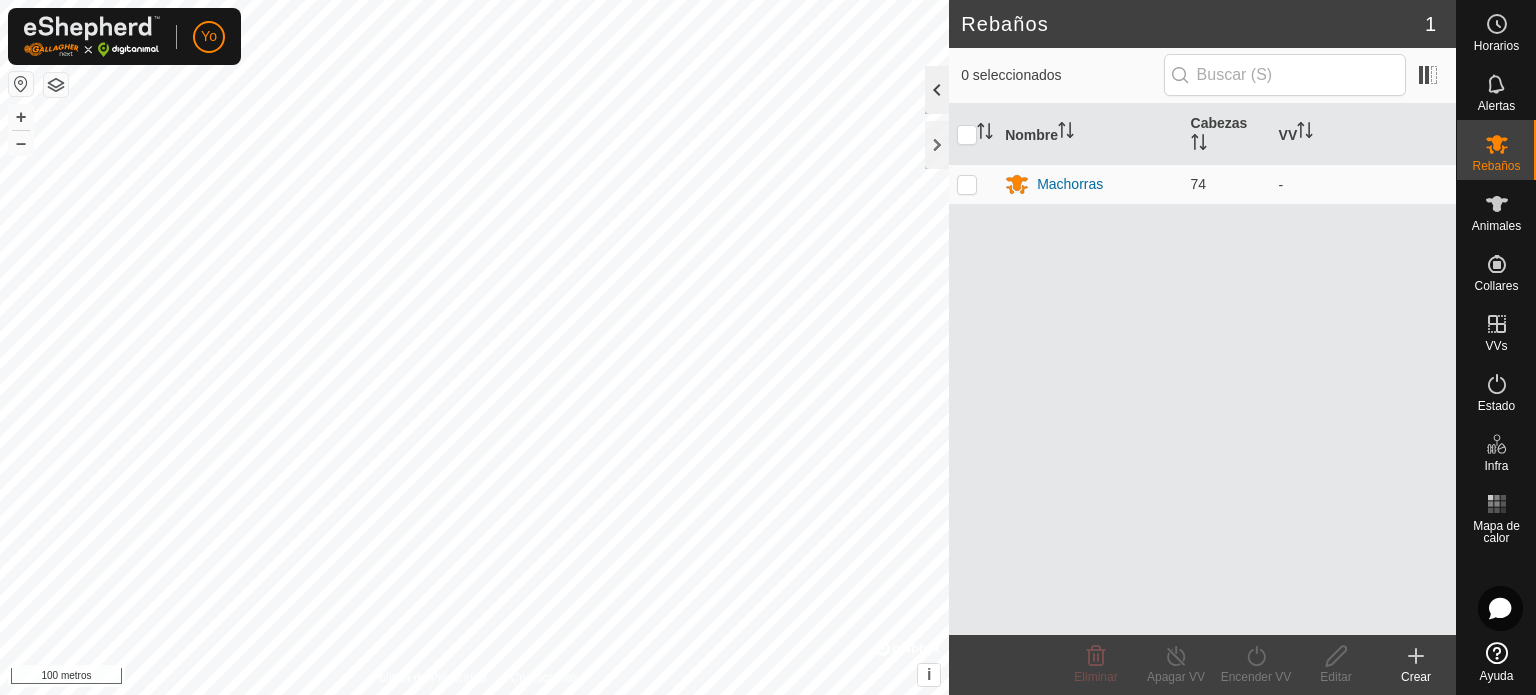click 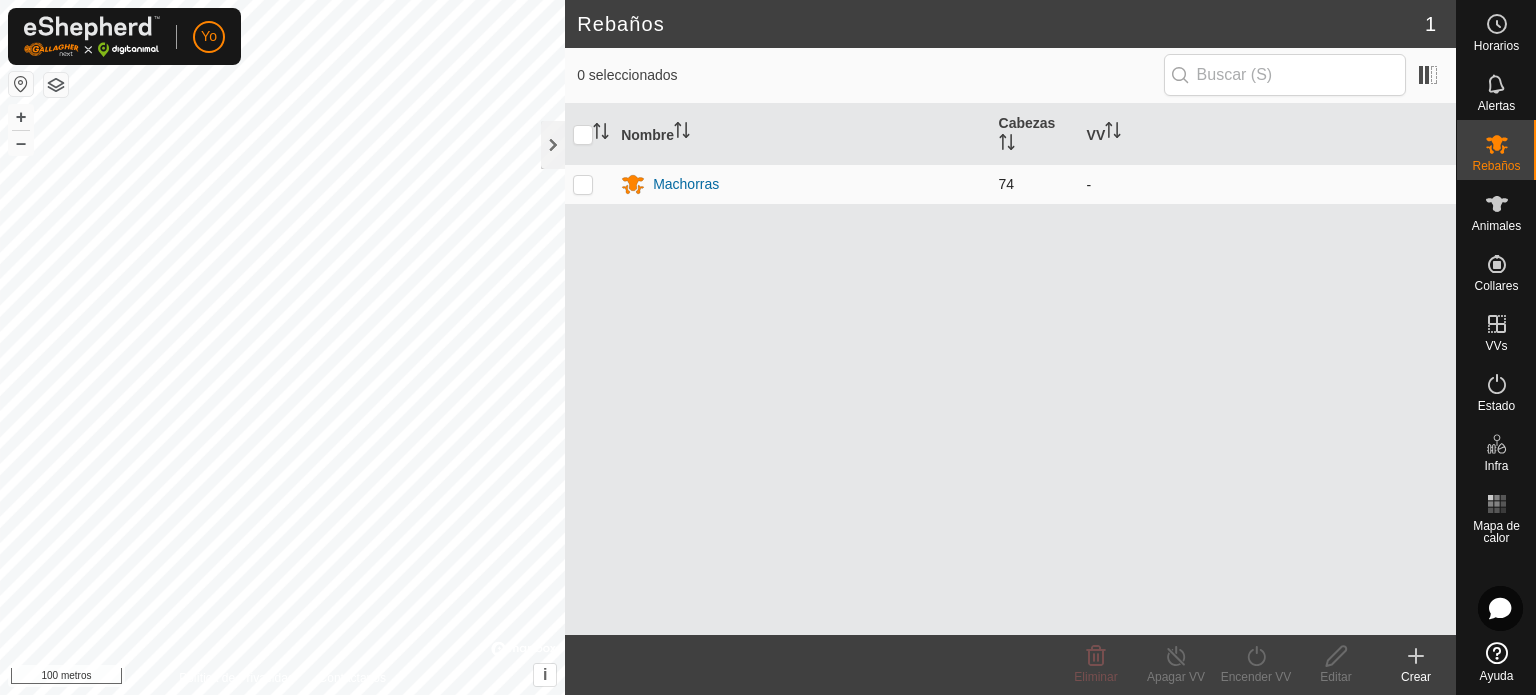 click at bounding box center [583, 184] 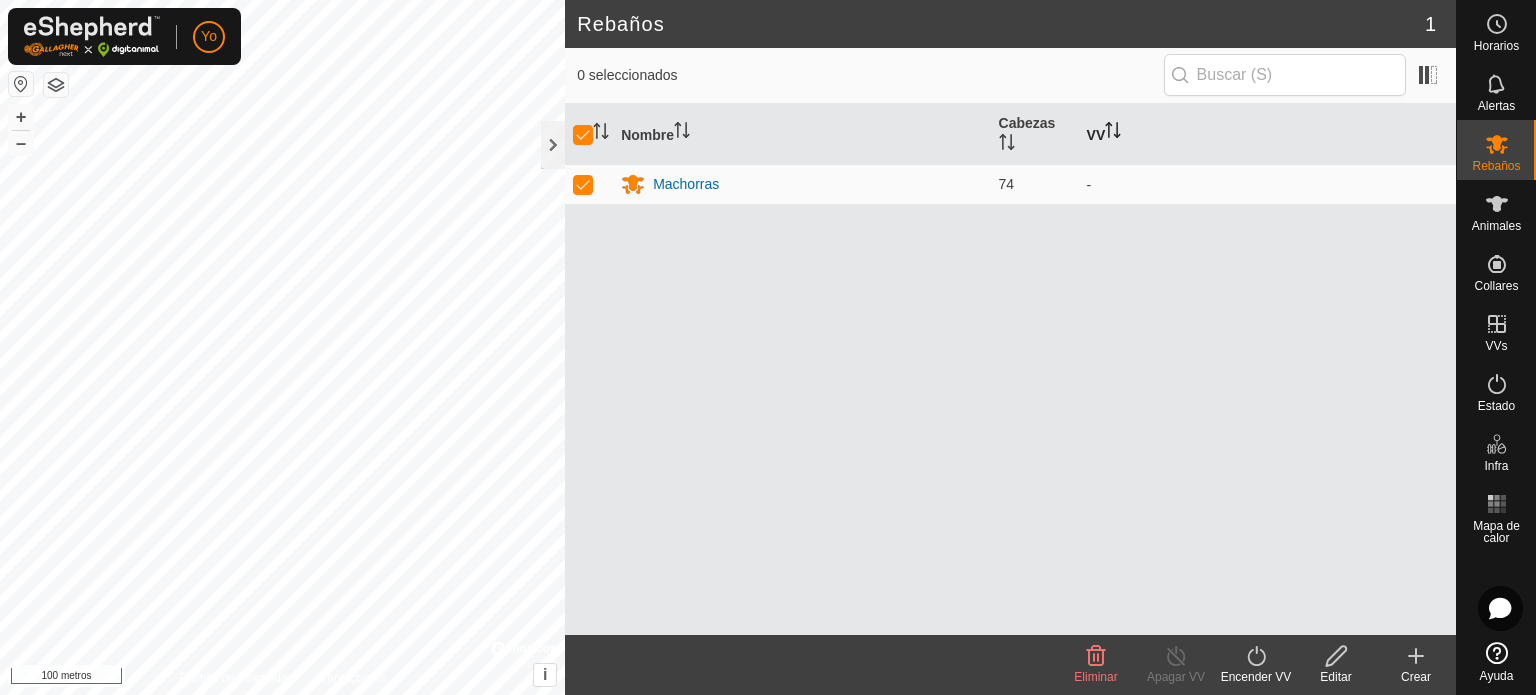 click on "VV" at bounding box center (1096, 134) 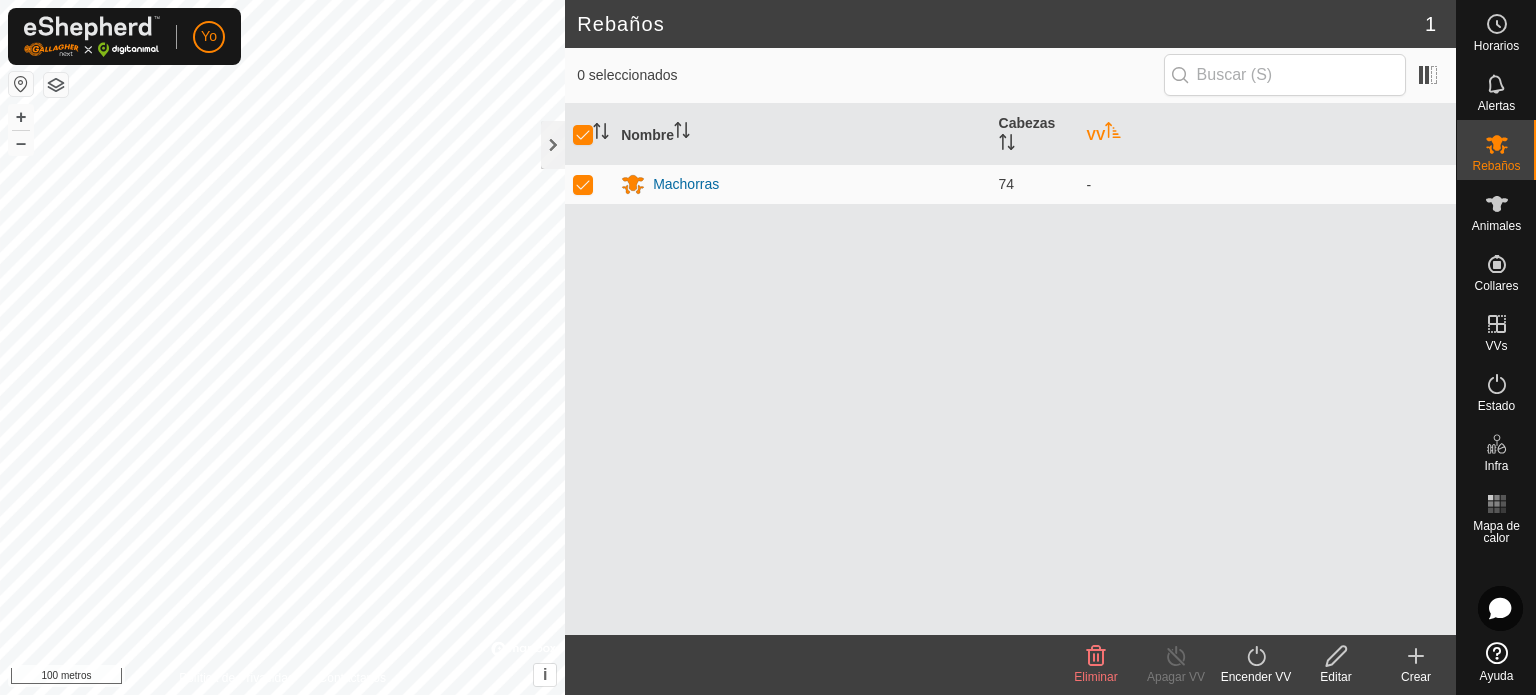 click on "VV" at bounding box center (1096, 134) 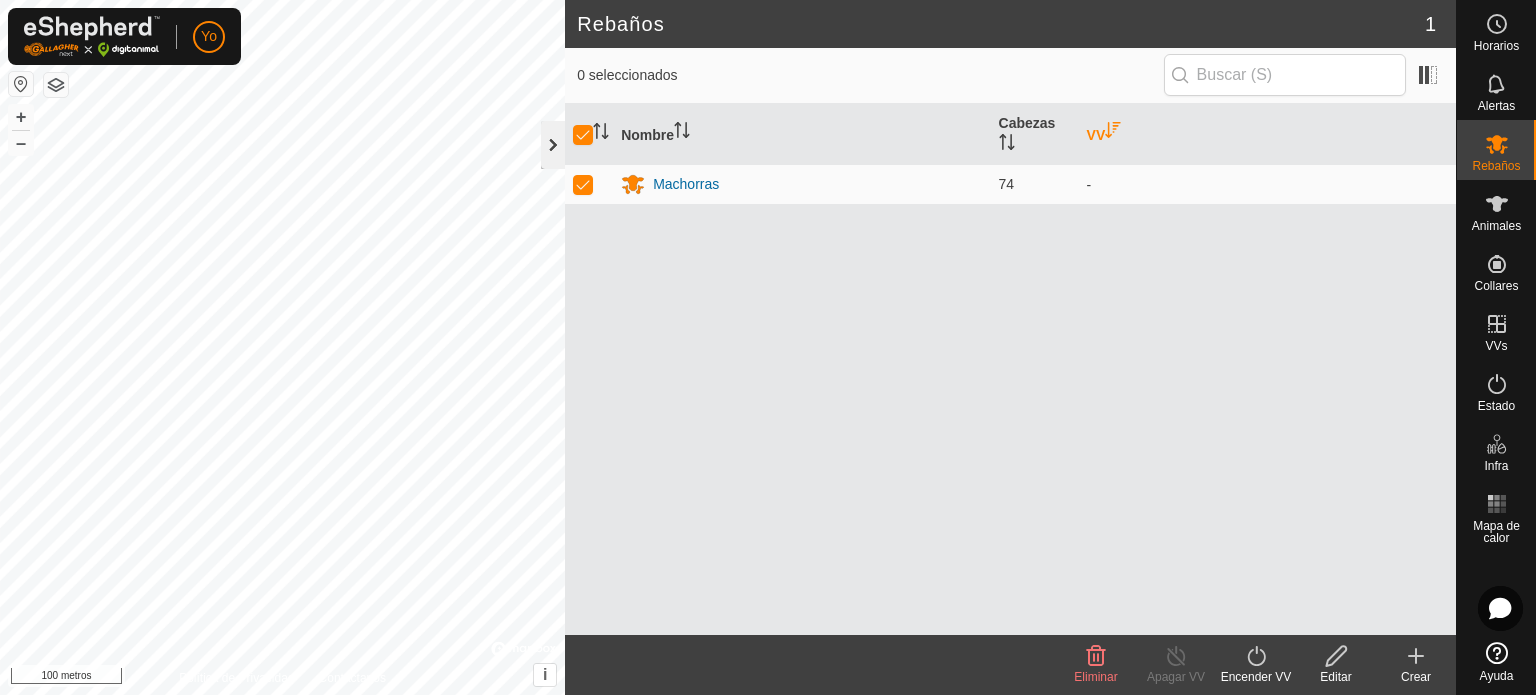 click 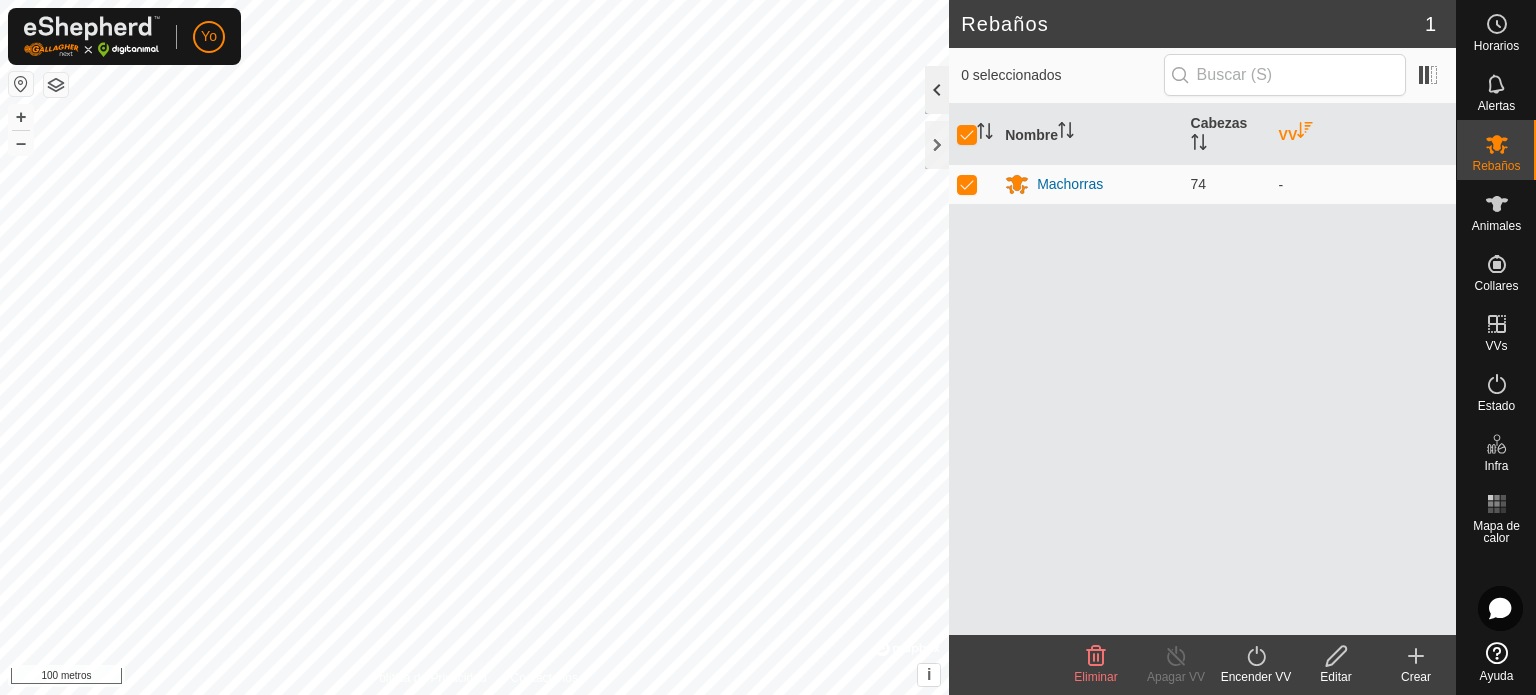 click 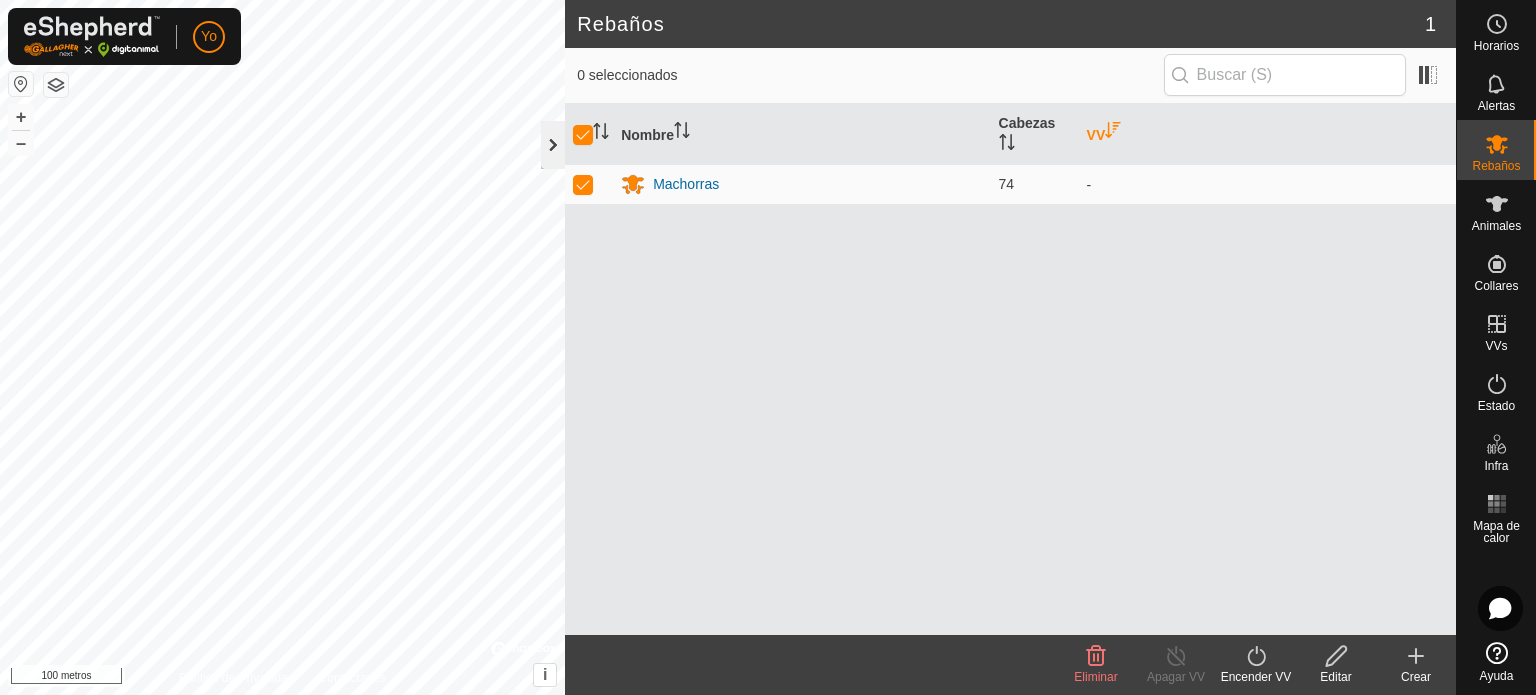 click 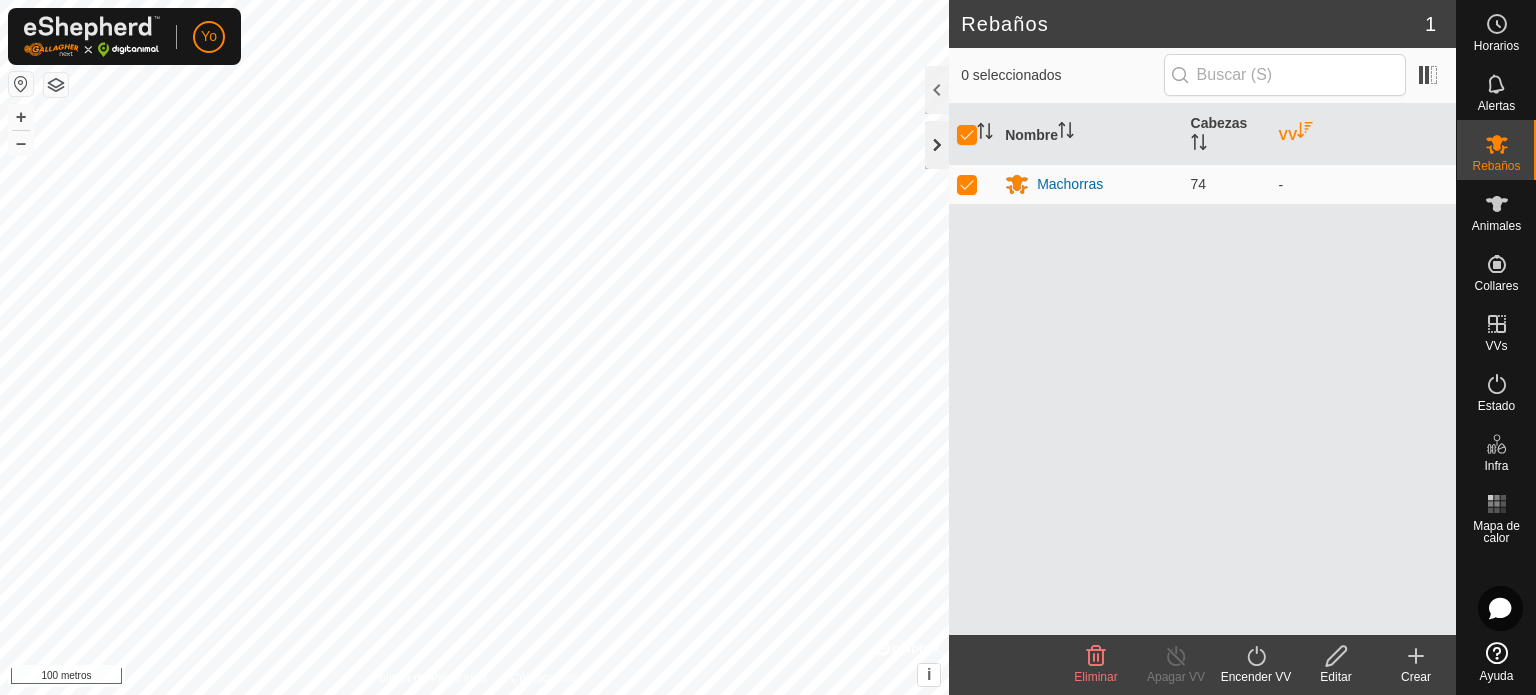 click 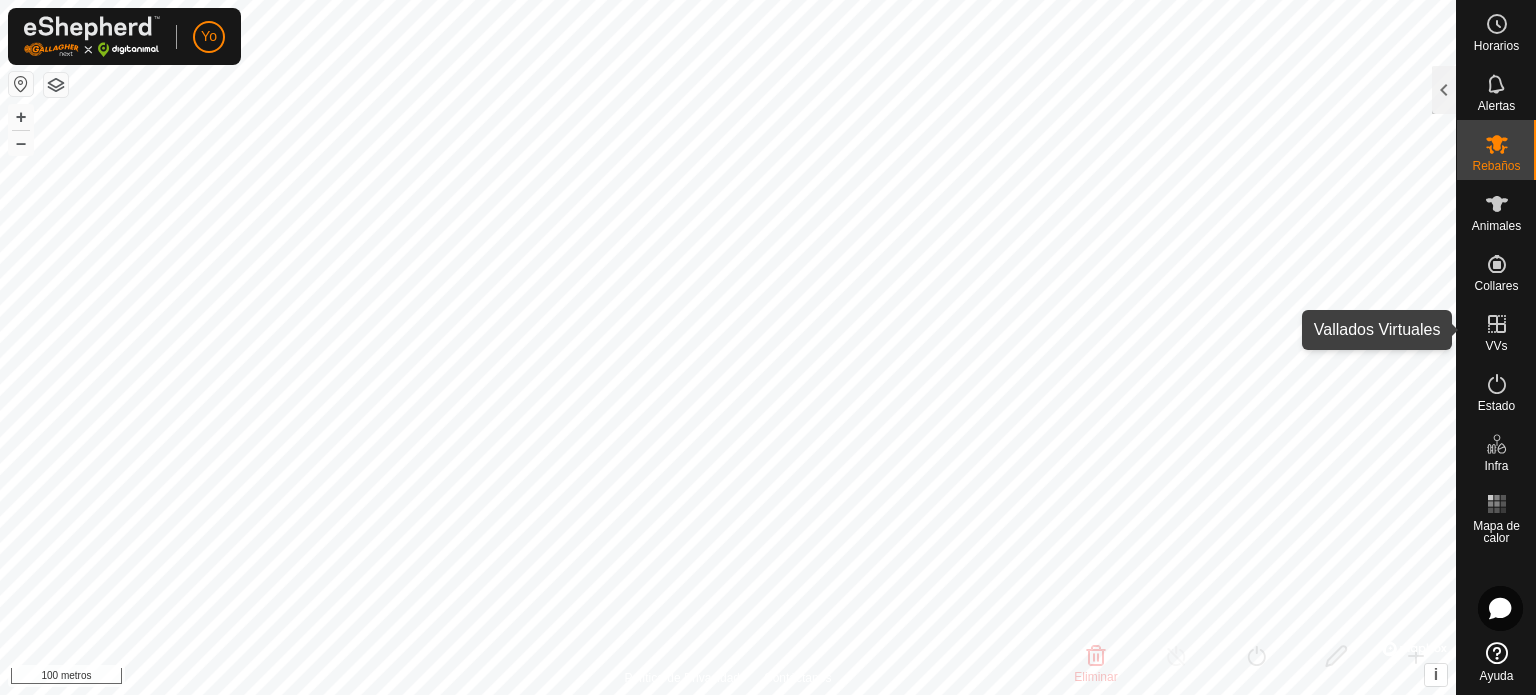 click on "VVs" at bounding box center [1496, 346] 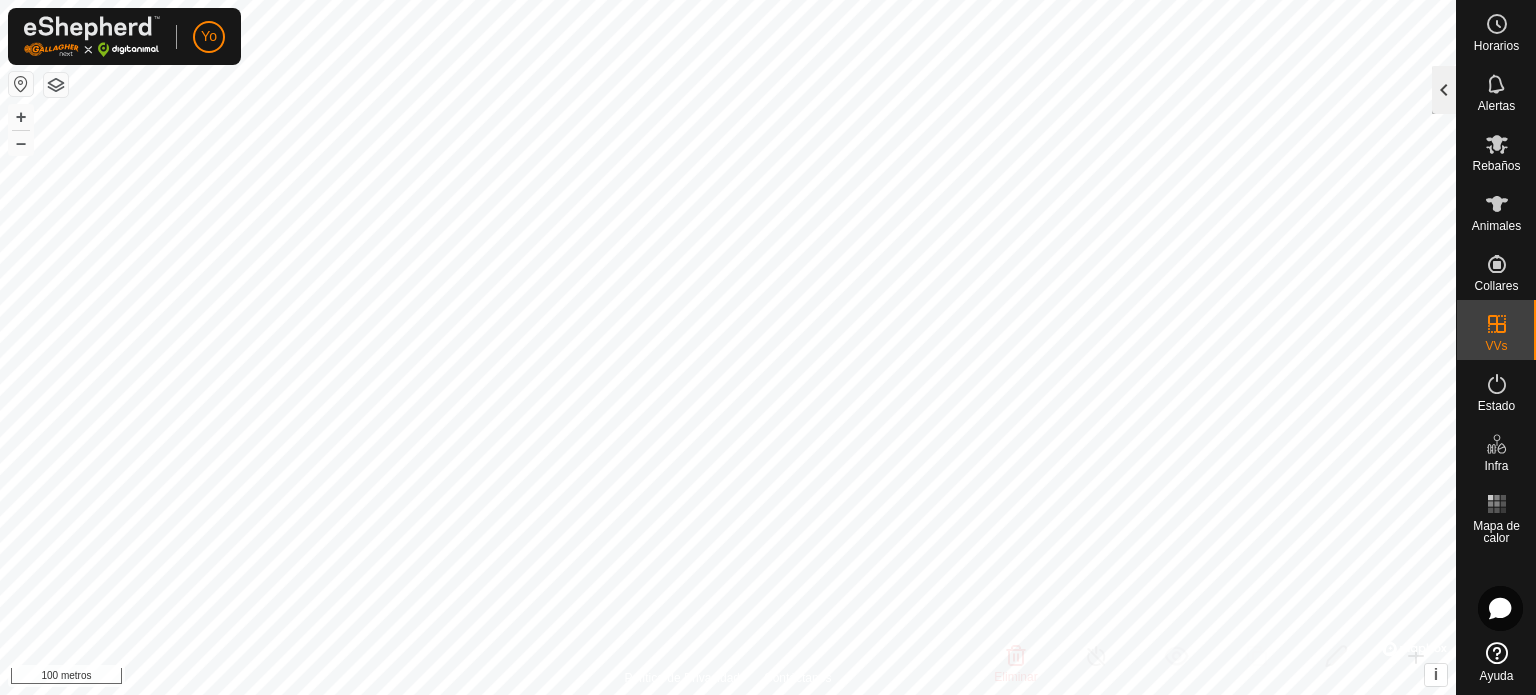 click 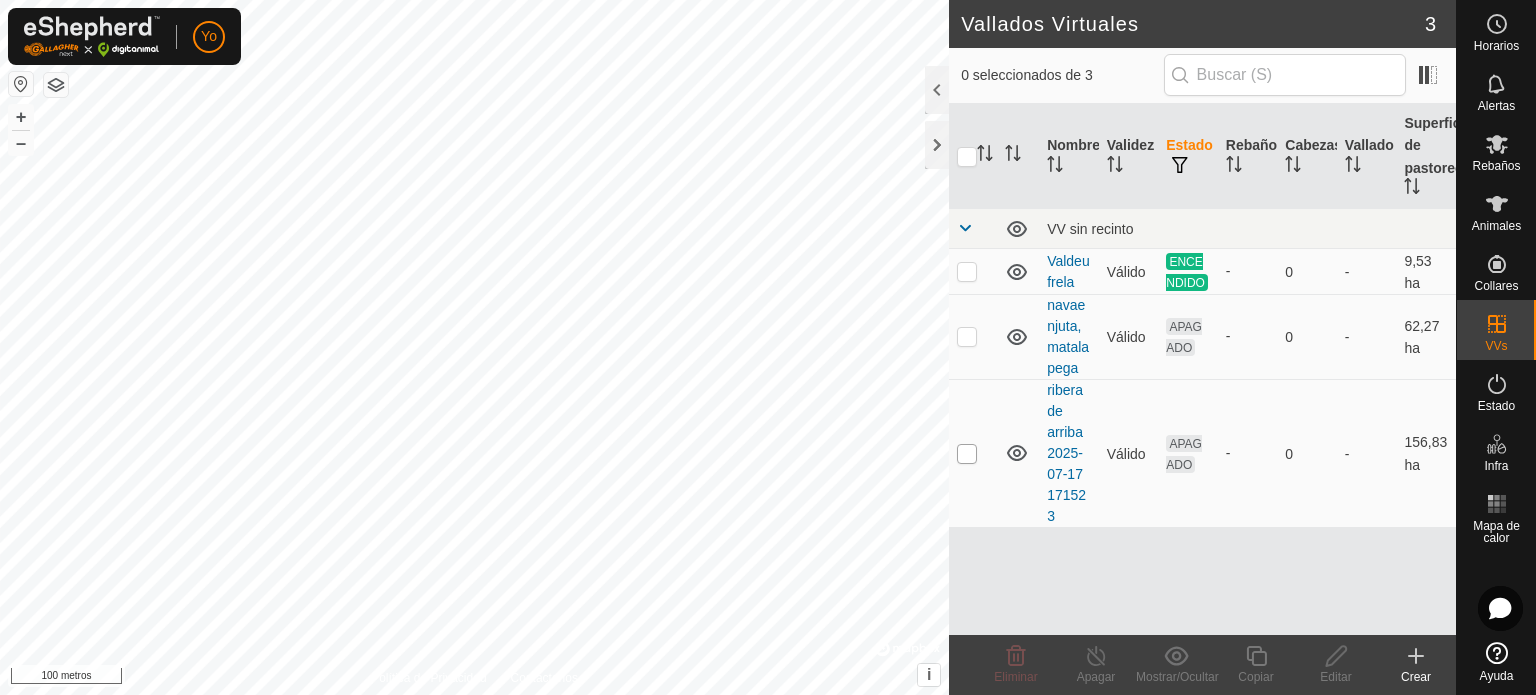 click at bounding box center [967, 454] 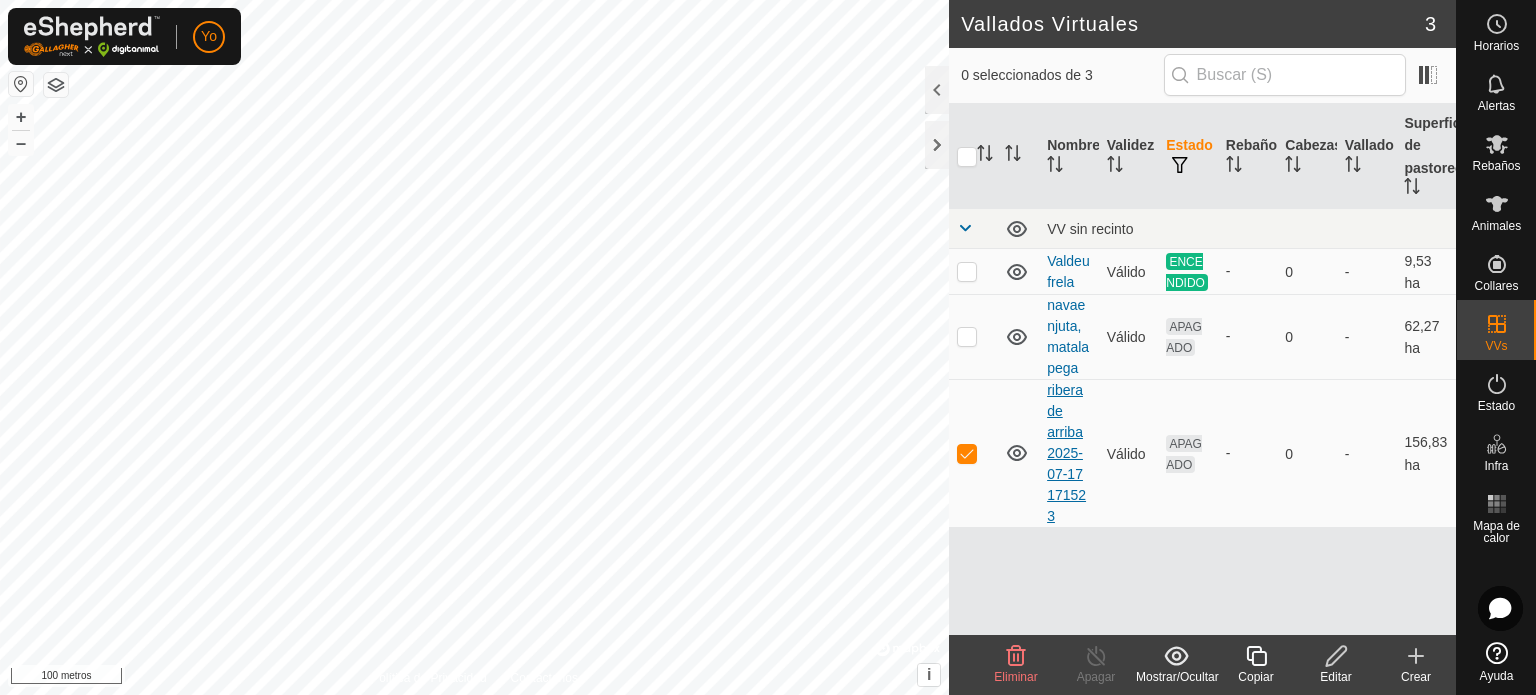 click on "ribera de arriba2025-07-17 171523" at bounding box center [1066, 453] 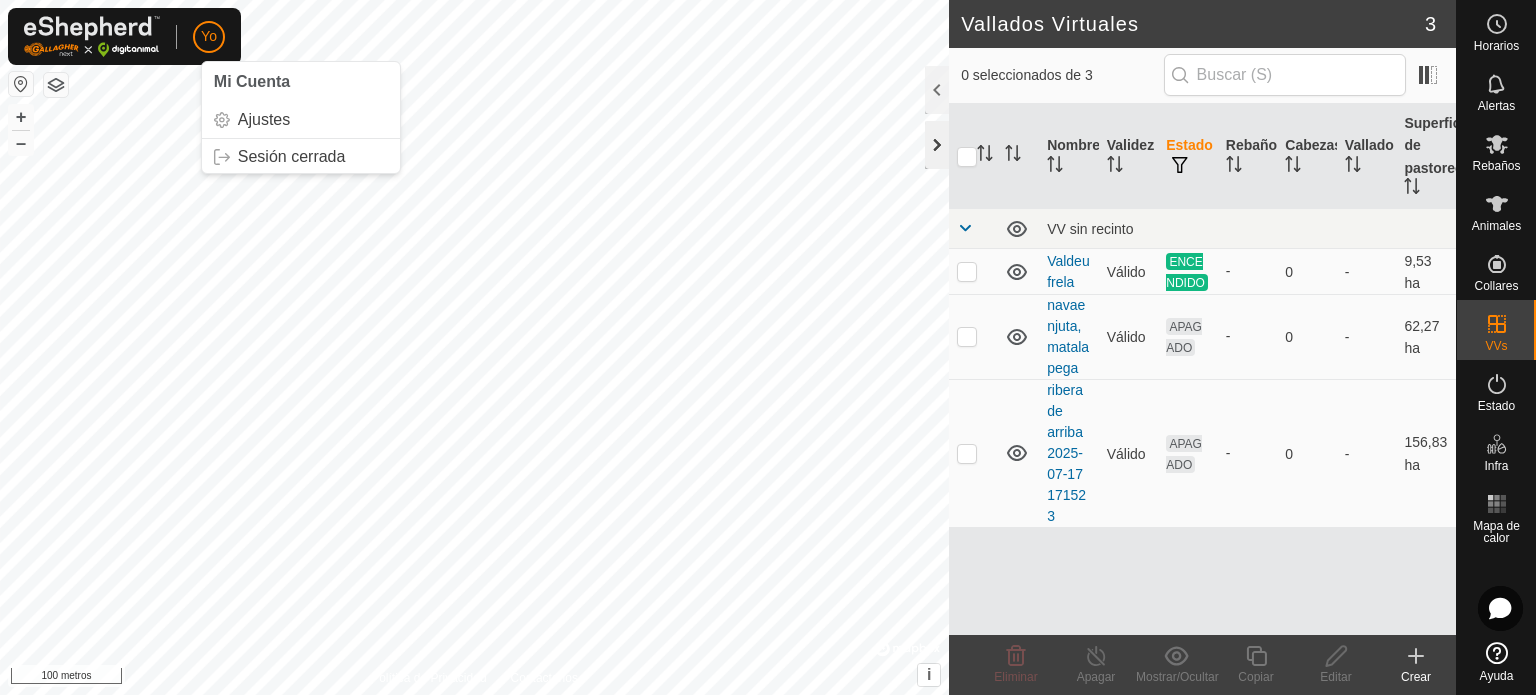 click 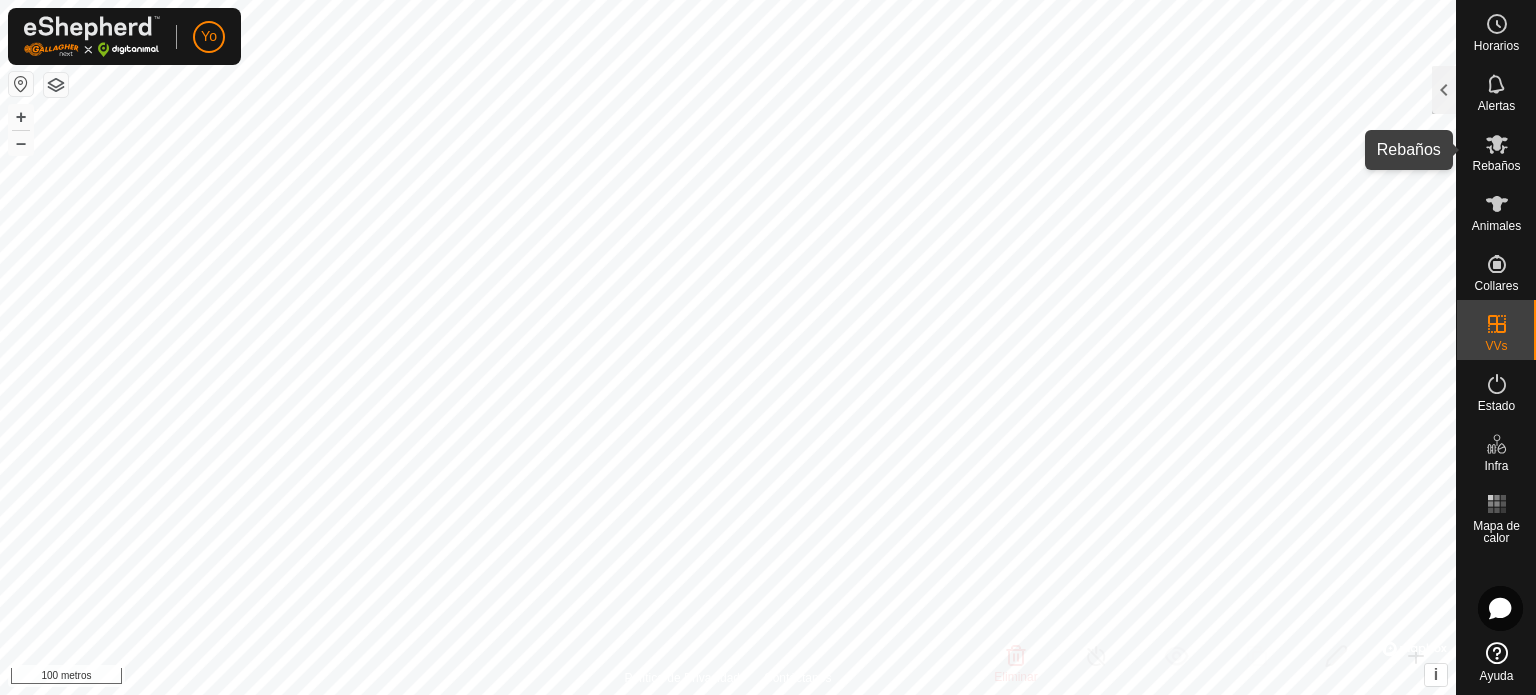 click 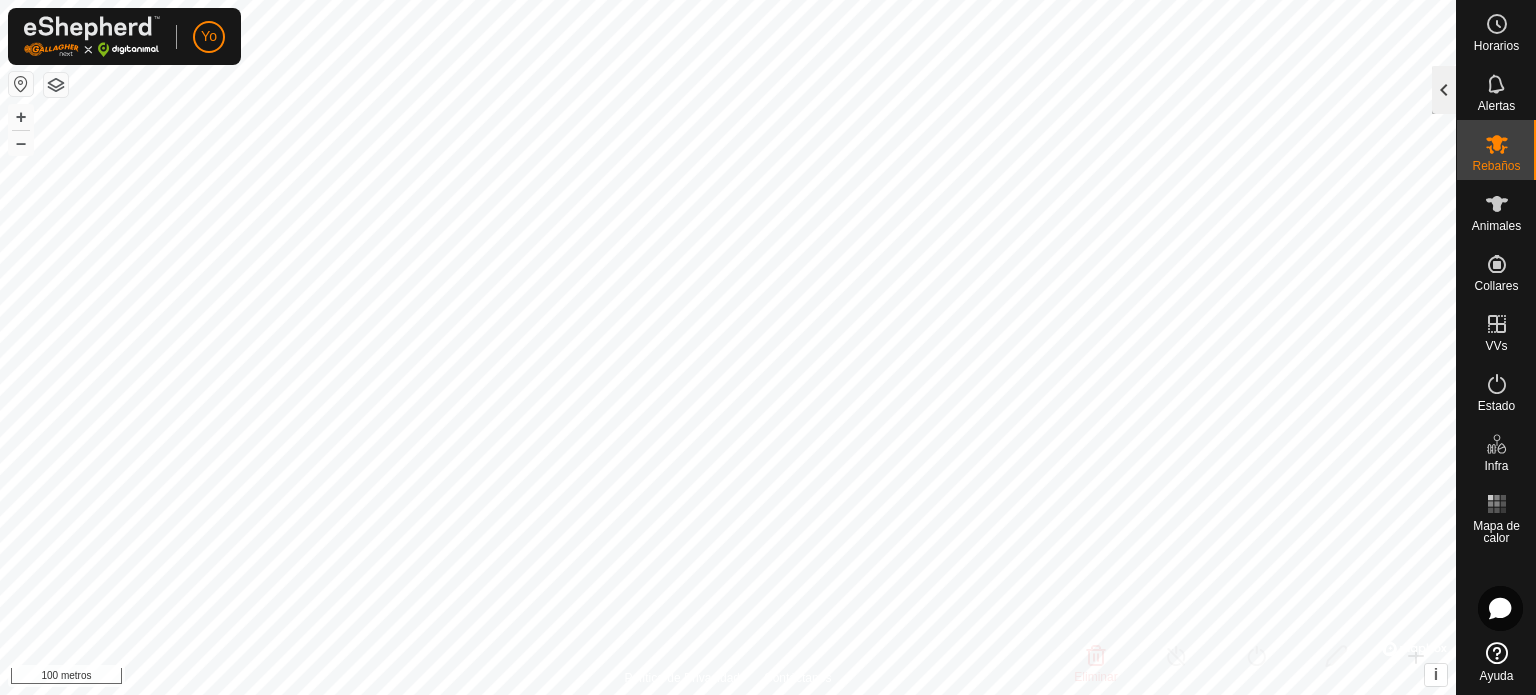 click 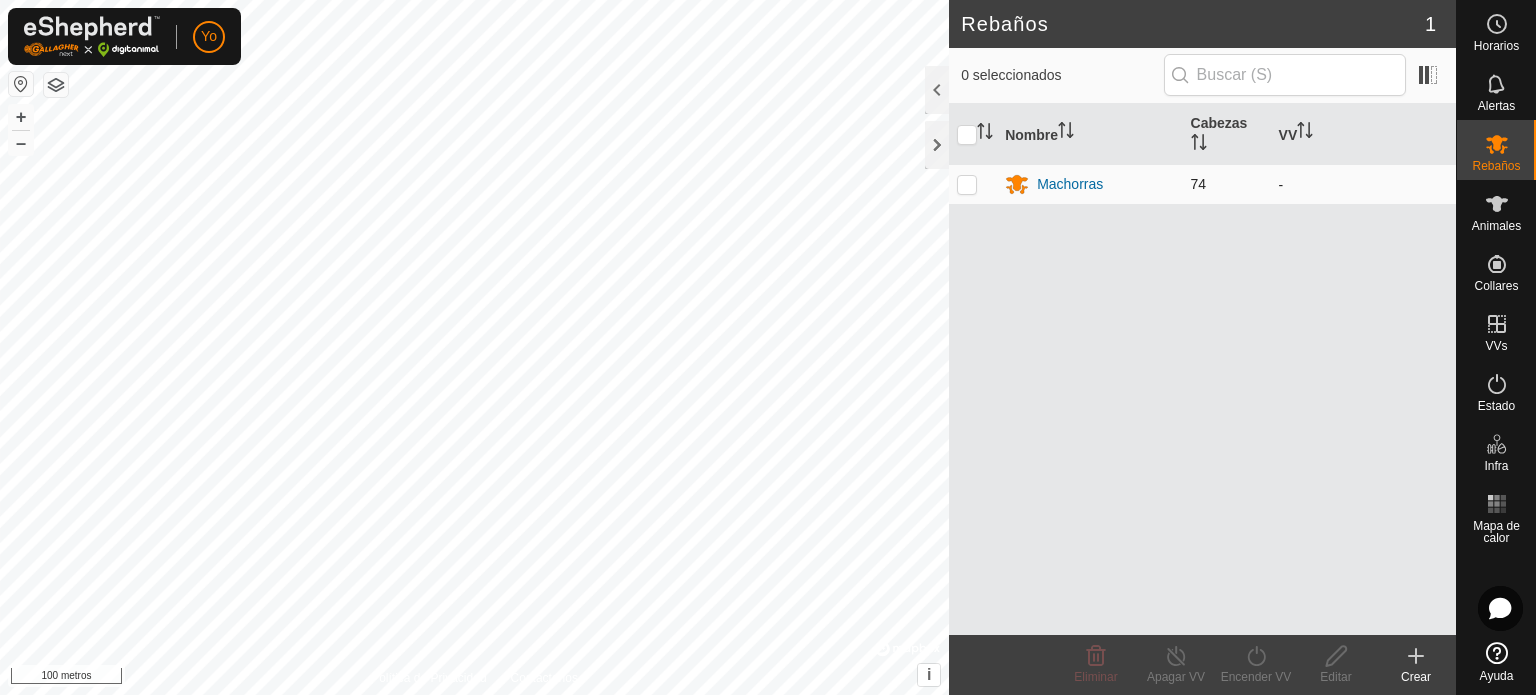 click at bounding box center (973, 184) 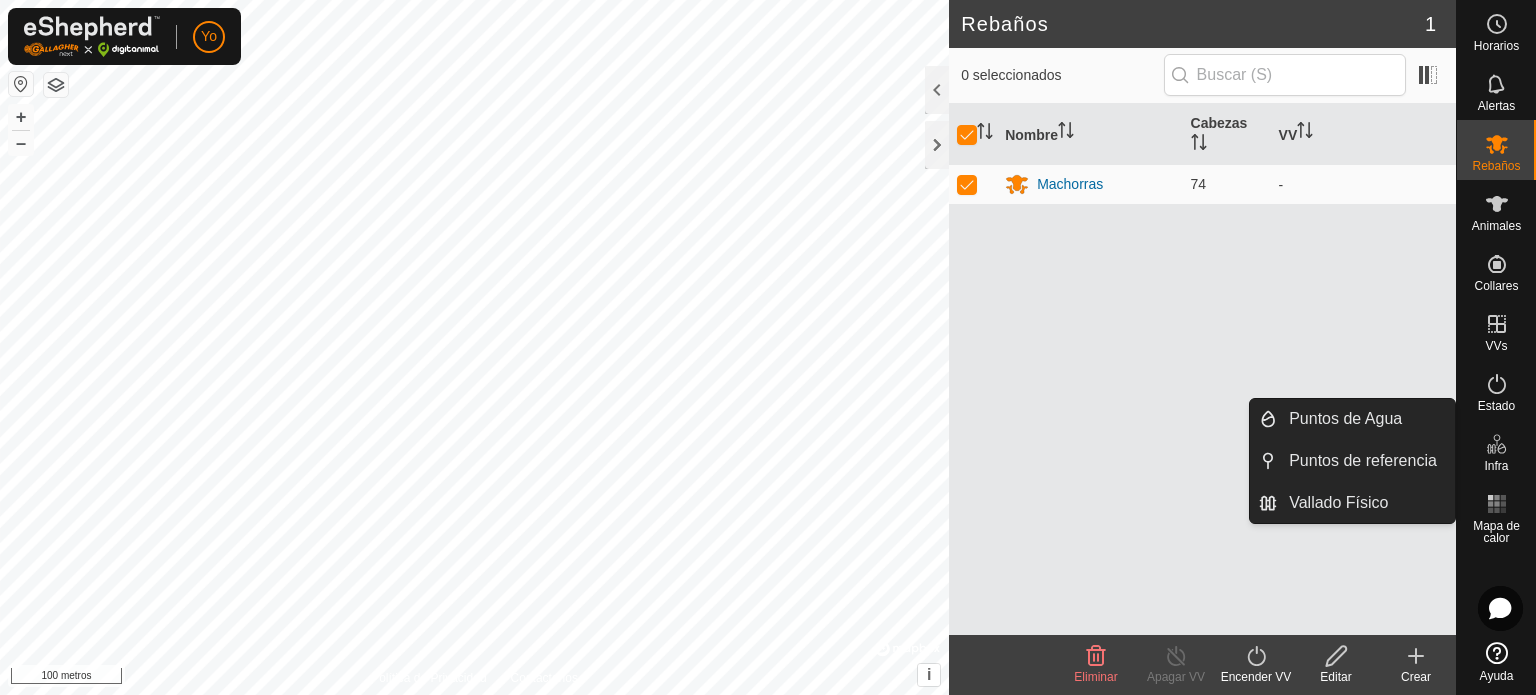 click 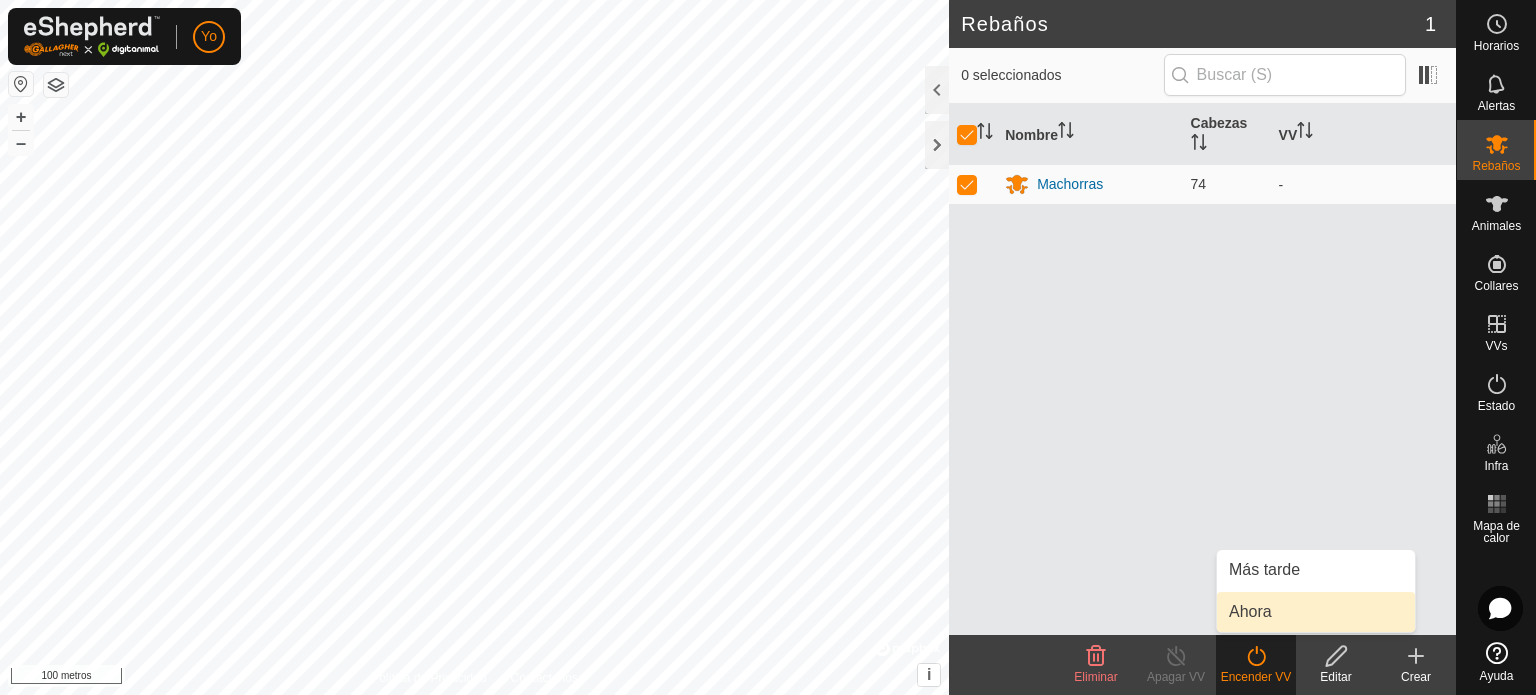 click on "Ahora" at bounding box center [1316, 612] 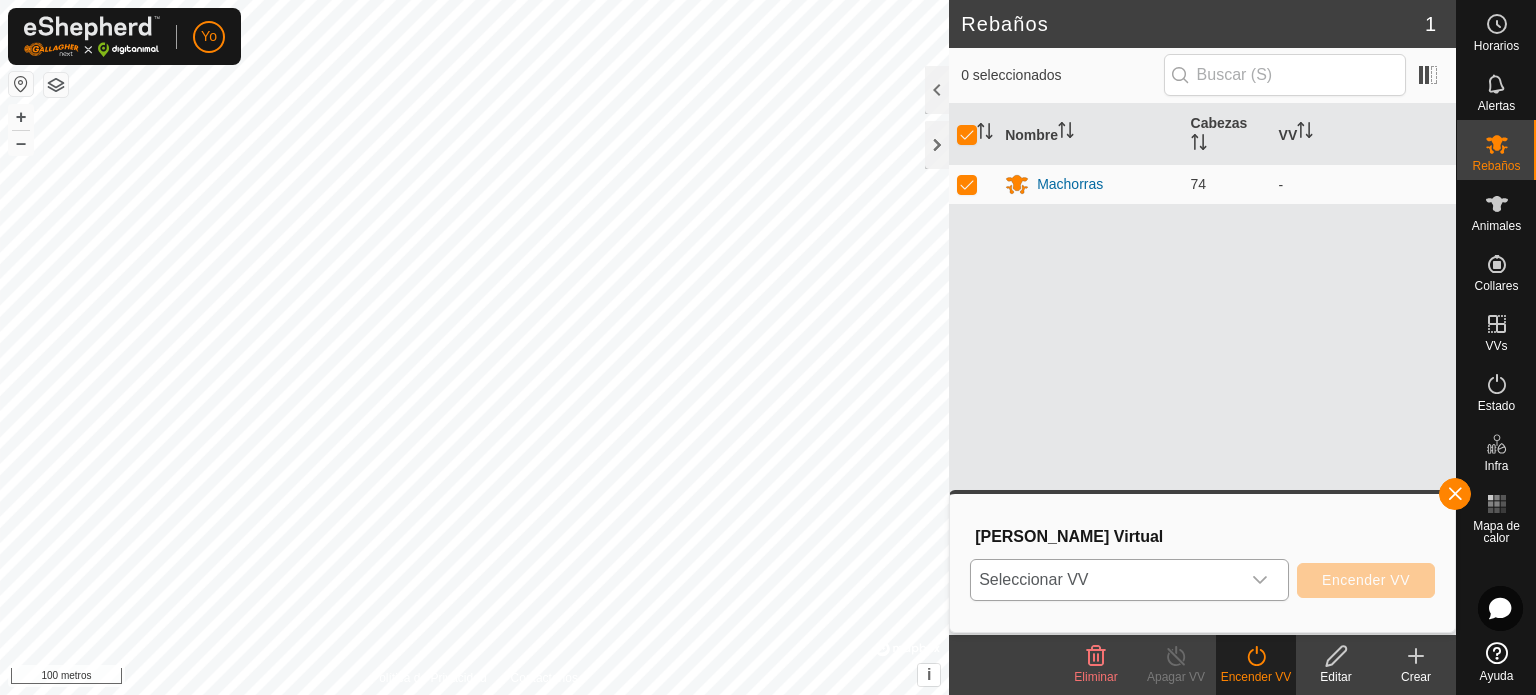 click 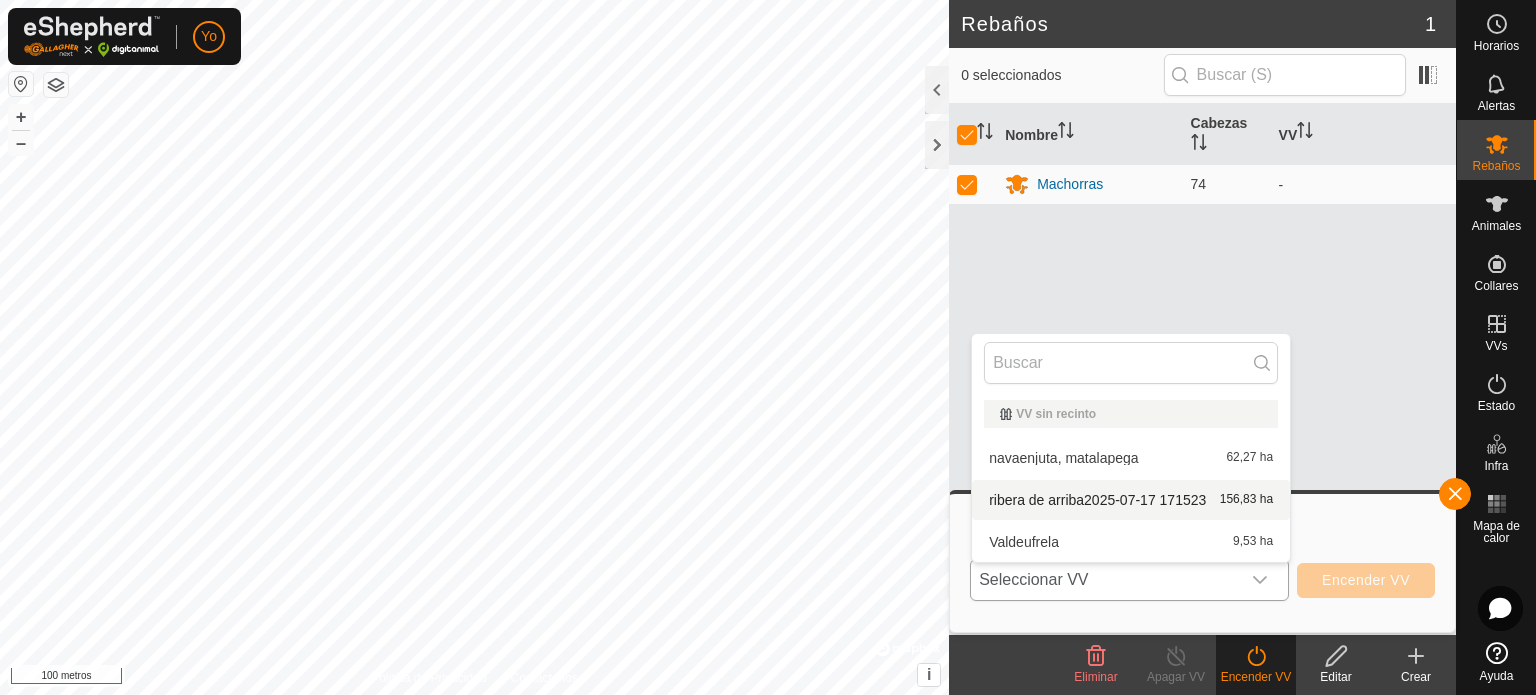 click on "ribera de arriba2025-07-17 171523 156,83 ha" at bounding box center (1131, 500) 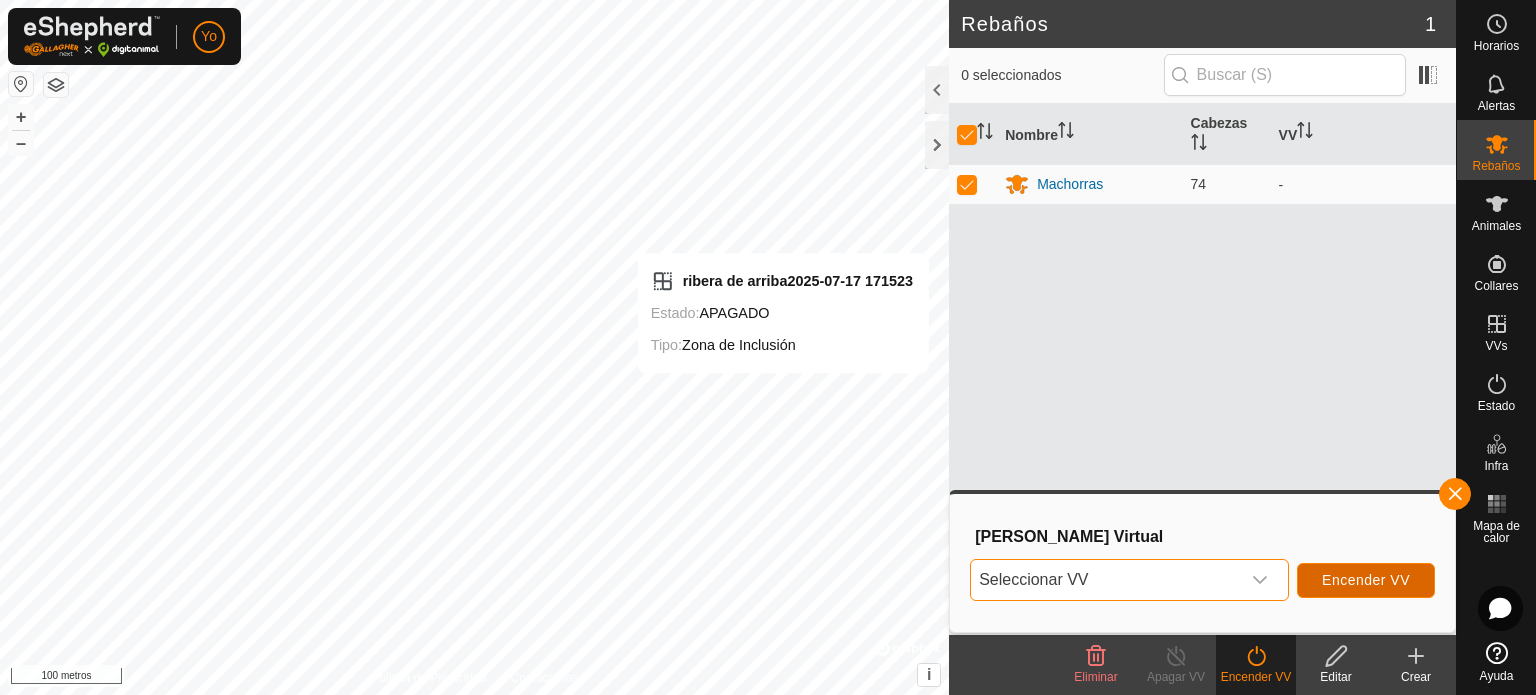 drag, startPoint x: 1349, startPoint y: 582, endPoint x: 1340, endPoint y: 527, distance: 55.7315 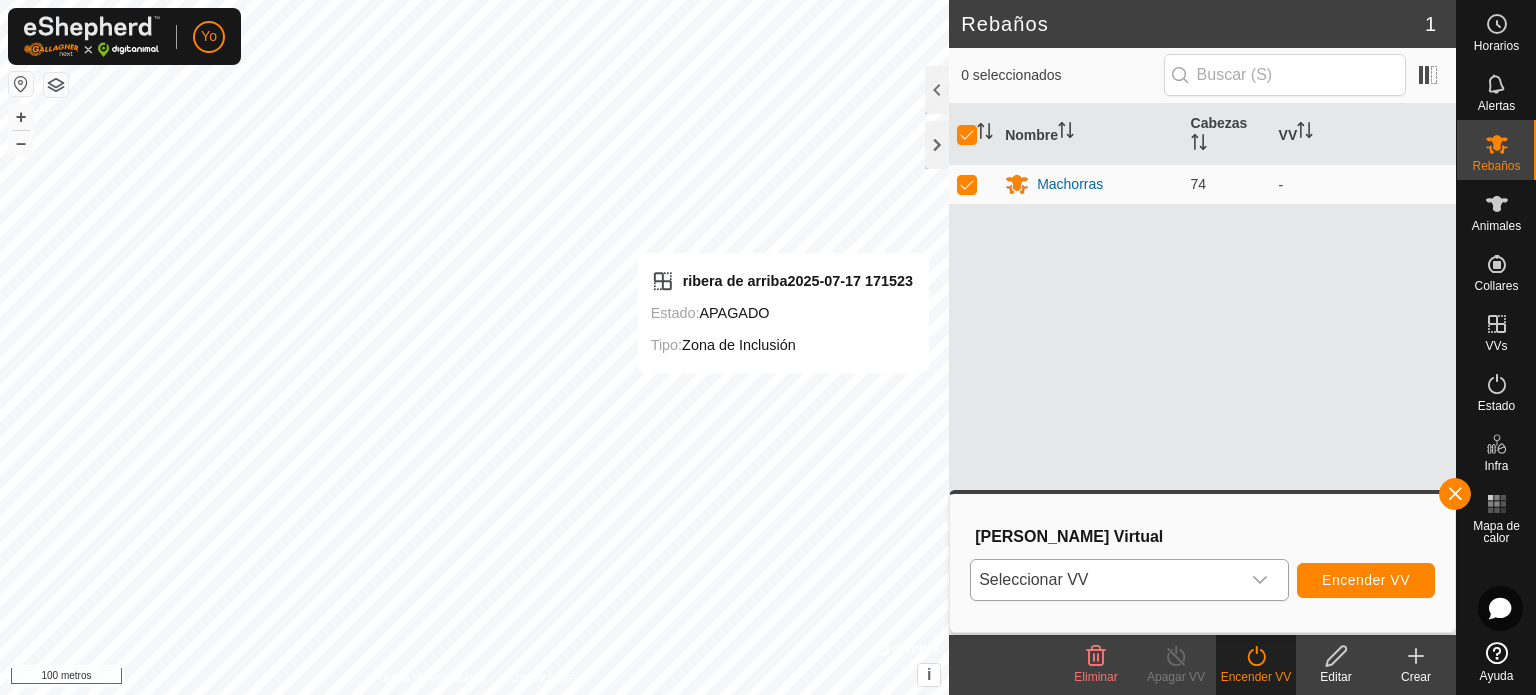 click 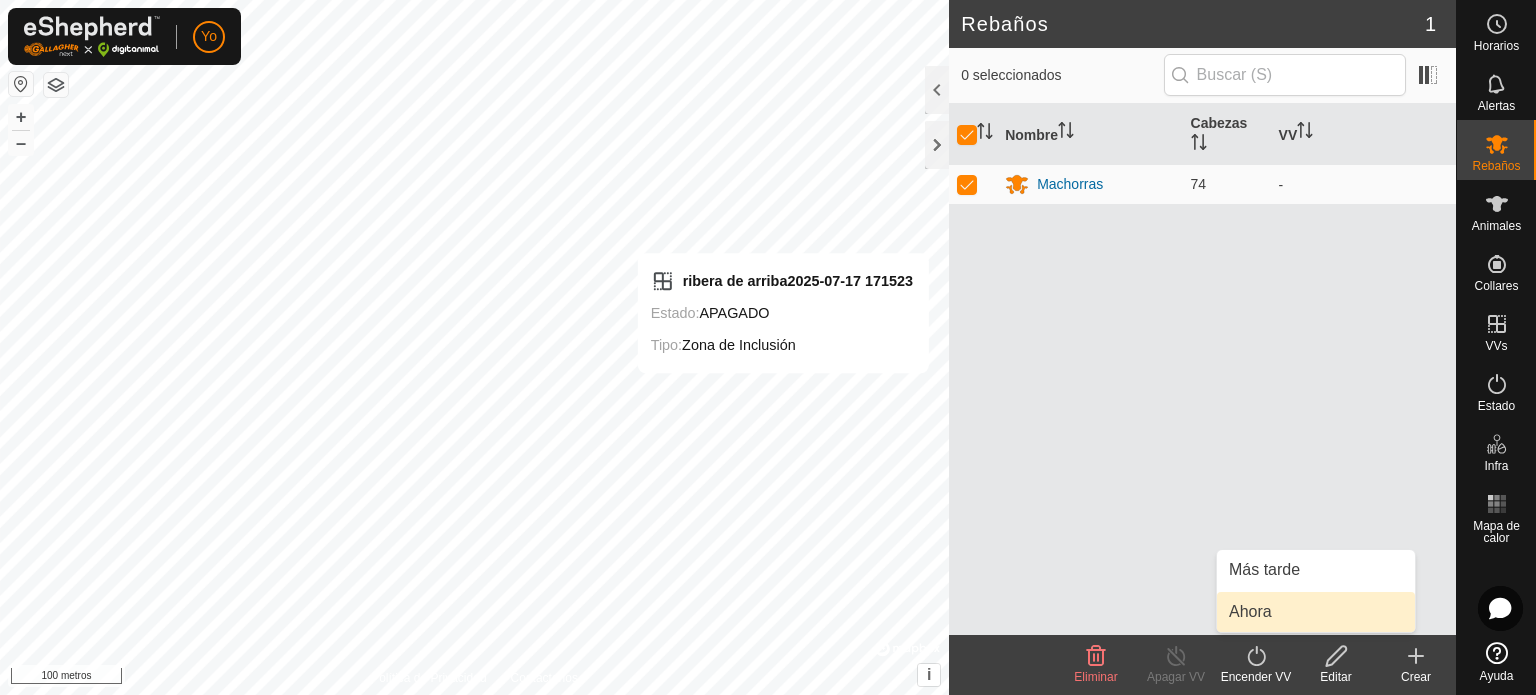 click on "Ahora" at bounding box center (1316, 612) 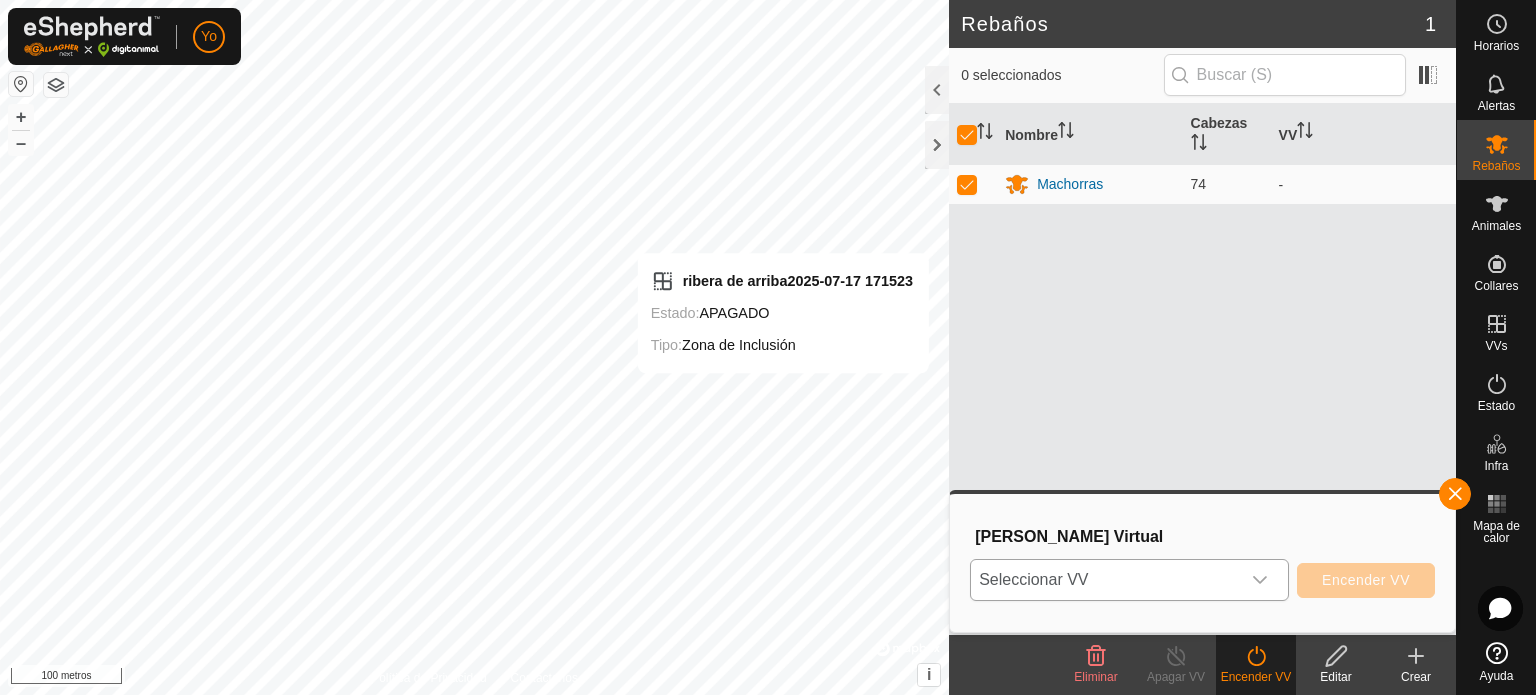 click 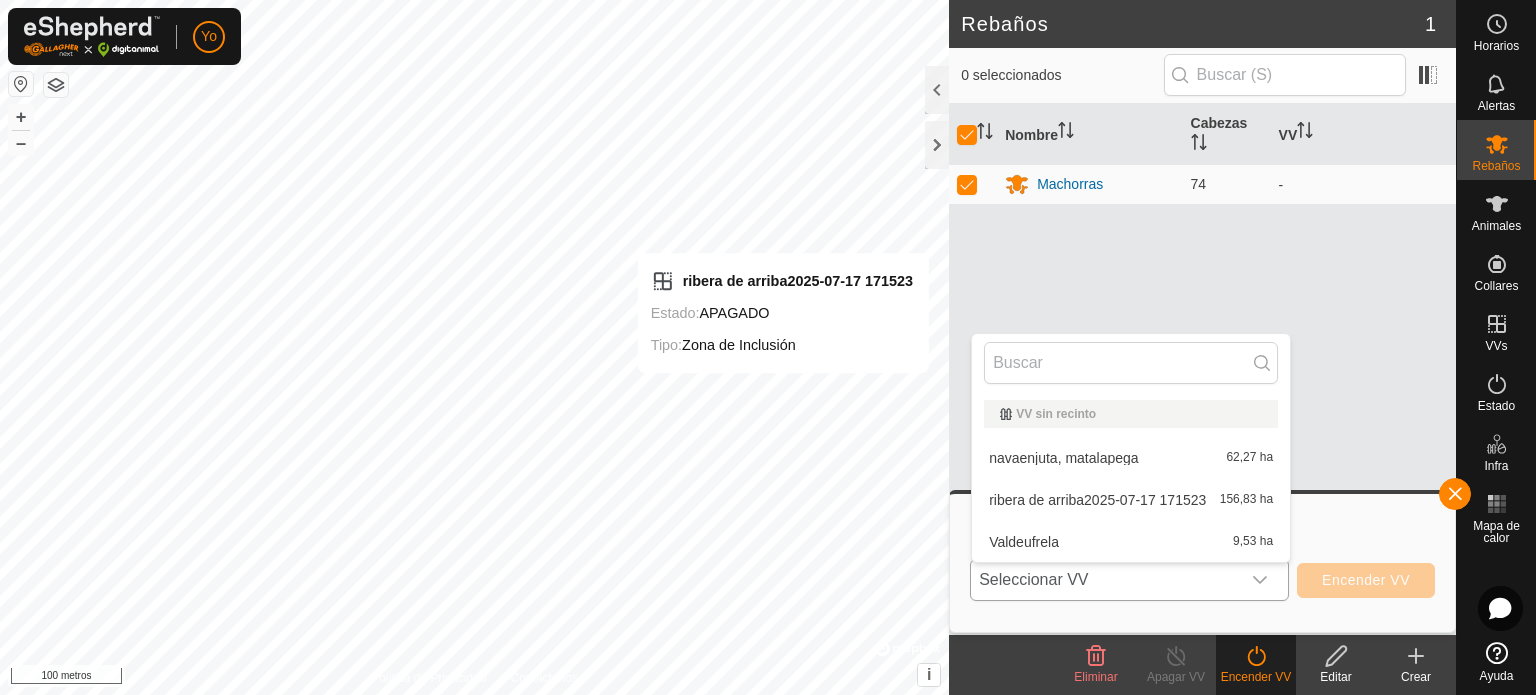 click on "ribera de arriba2025-07-17 171523 156,83 ha" at bounding box center [1131, 500] 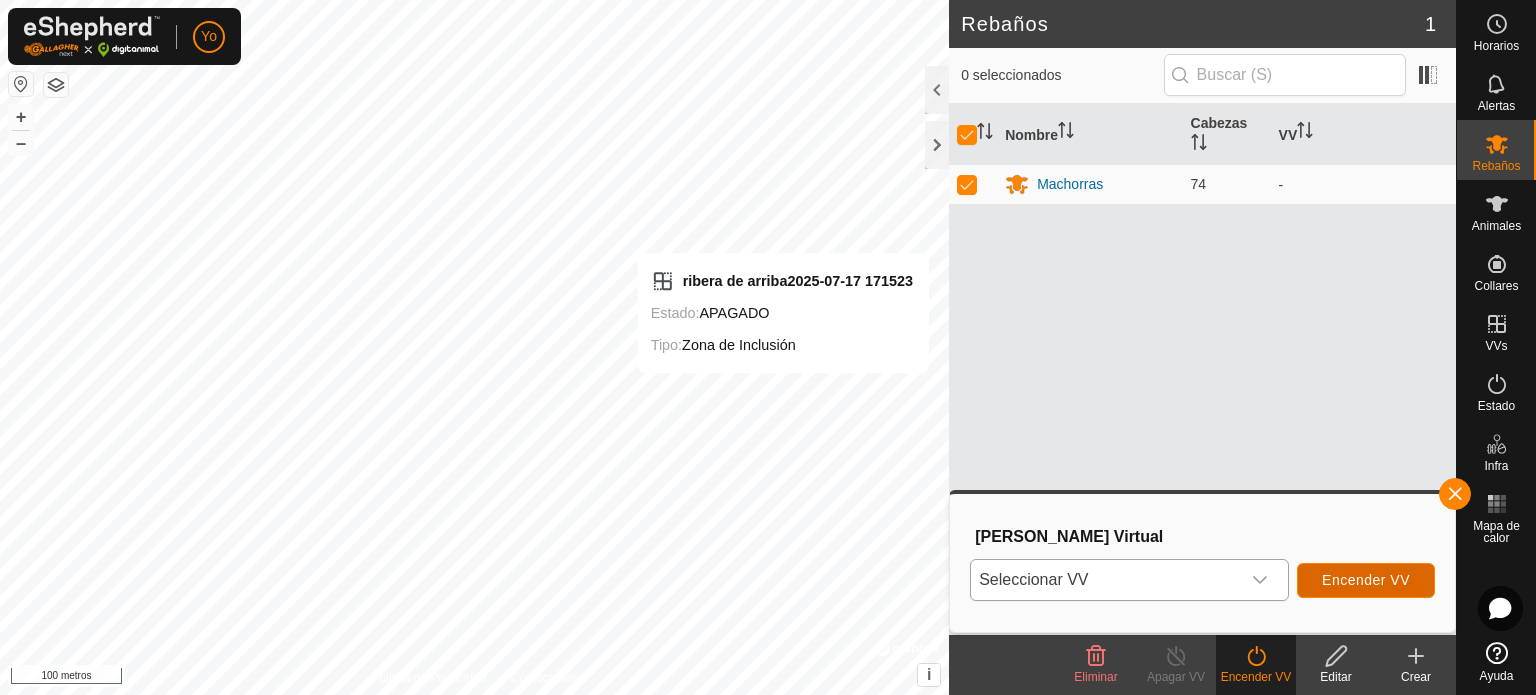 click on "Encender VV" at bounding box center [1366, 580] 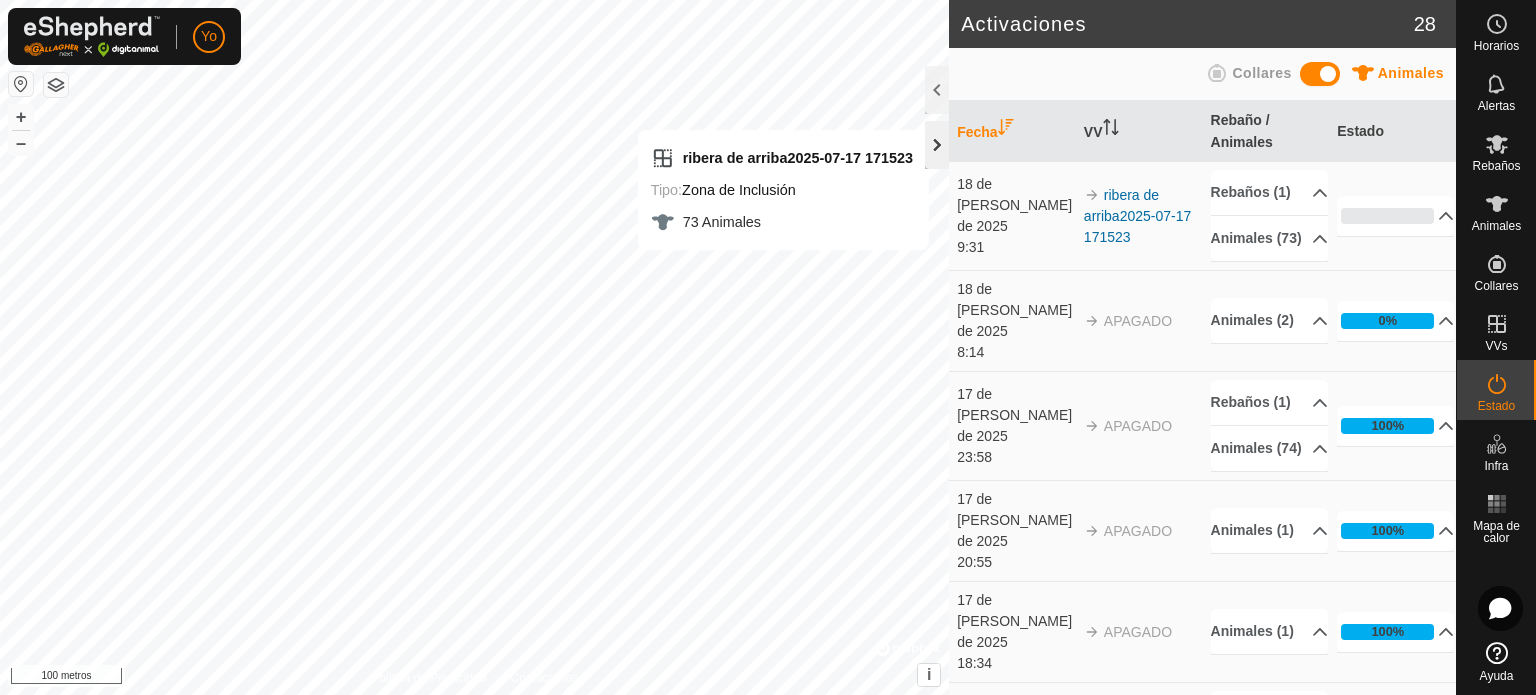 click 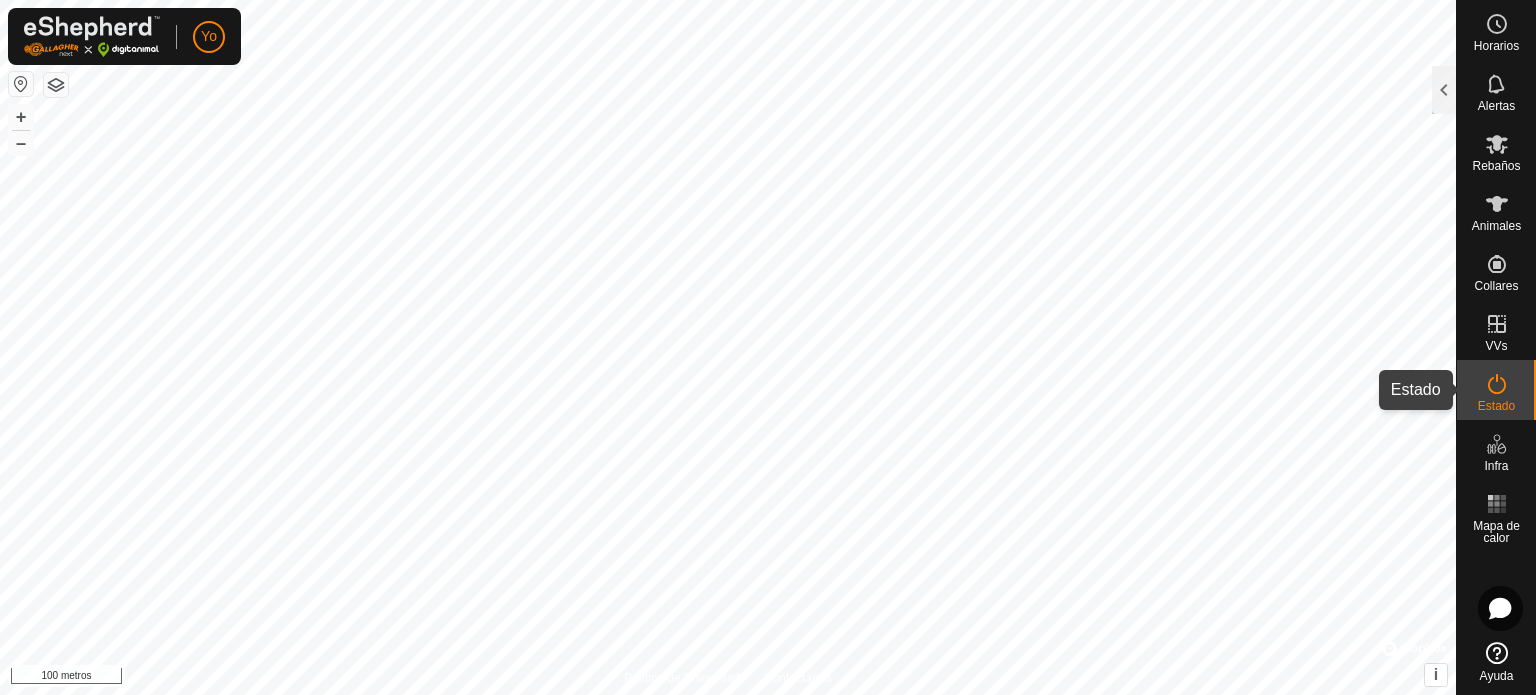 click 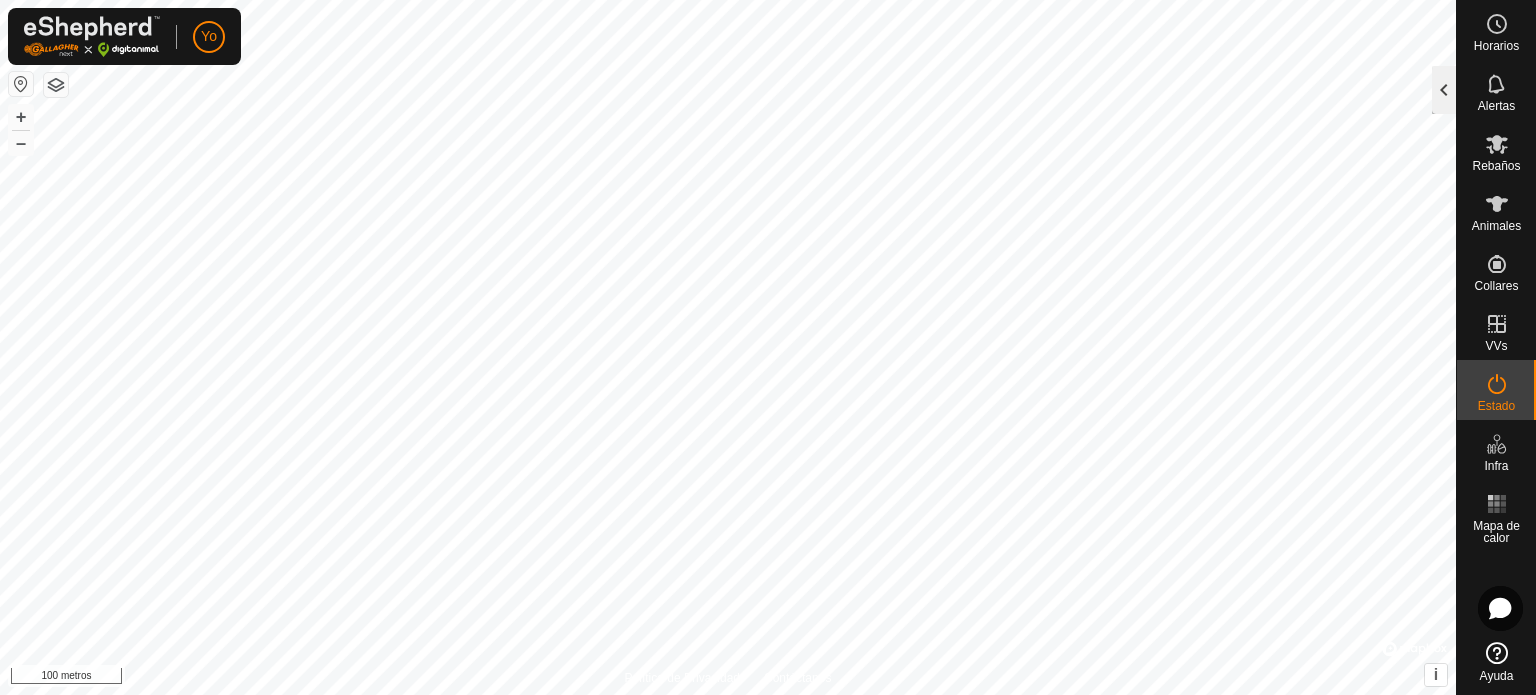 click 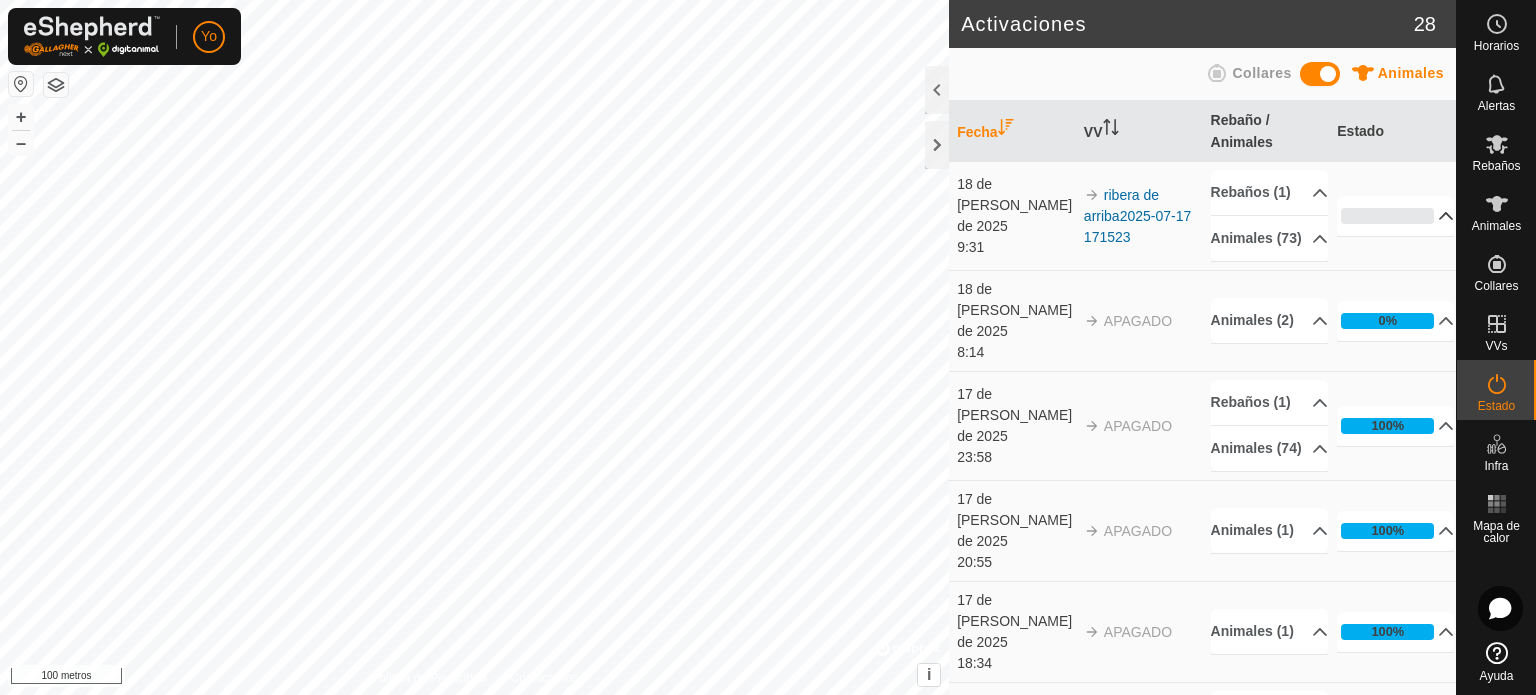 click on "0%" at bounding box center (1395, 216) 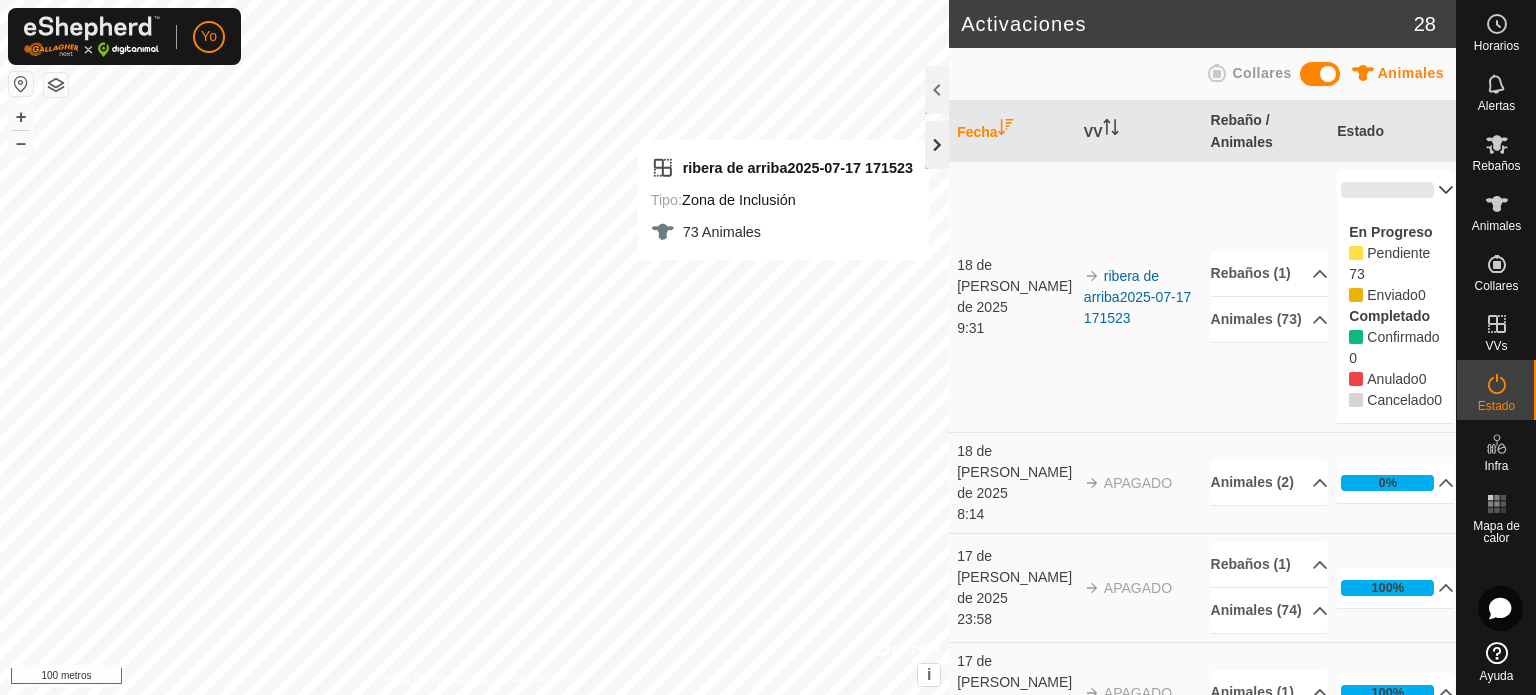 click 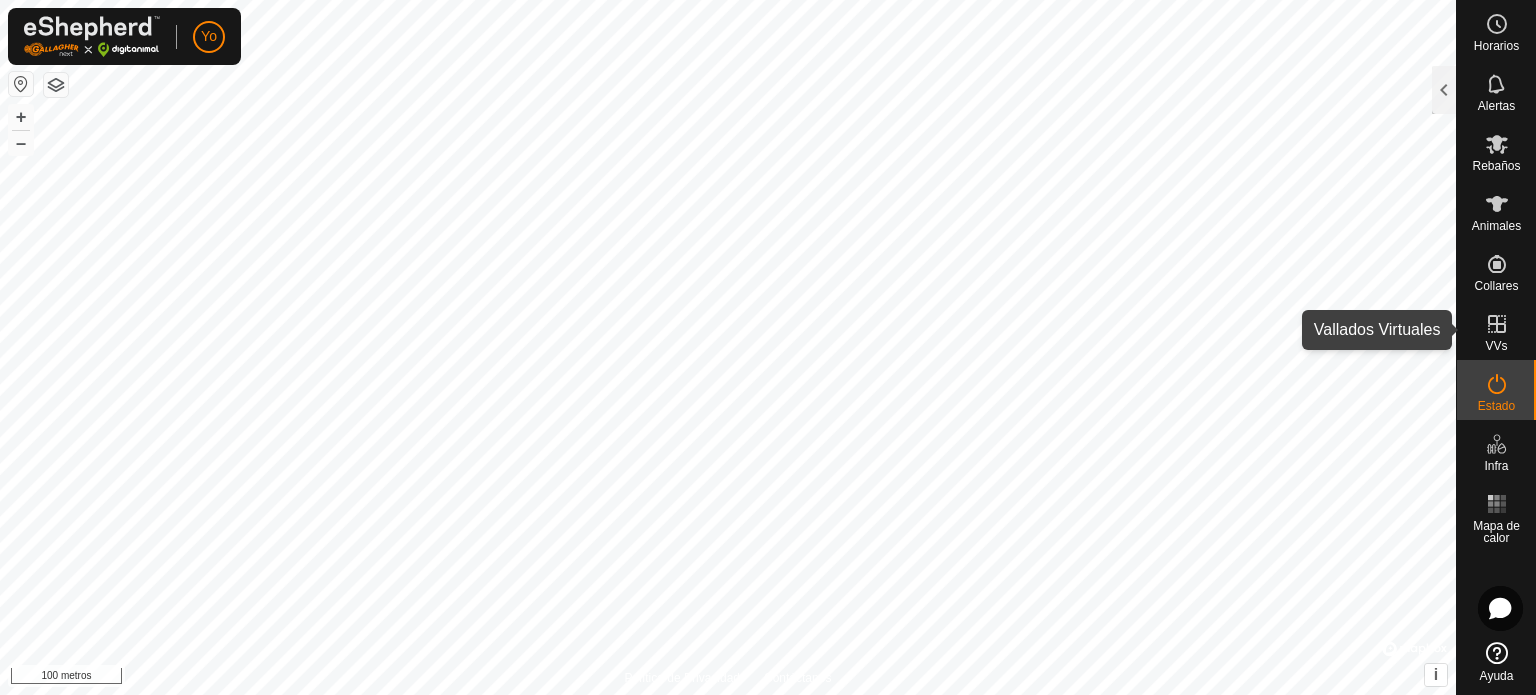 click 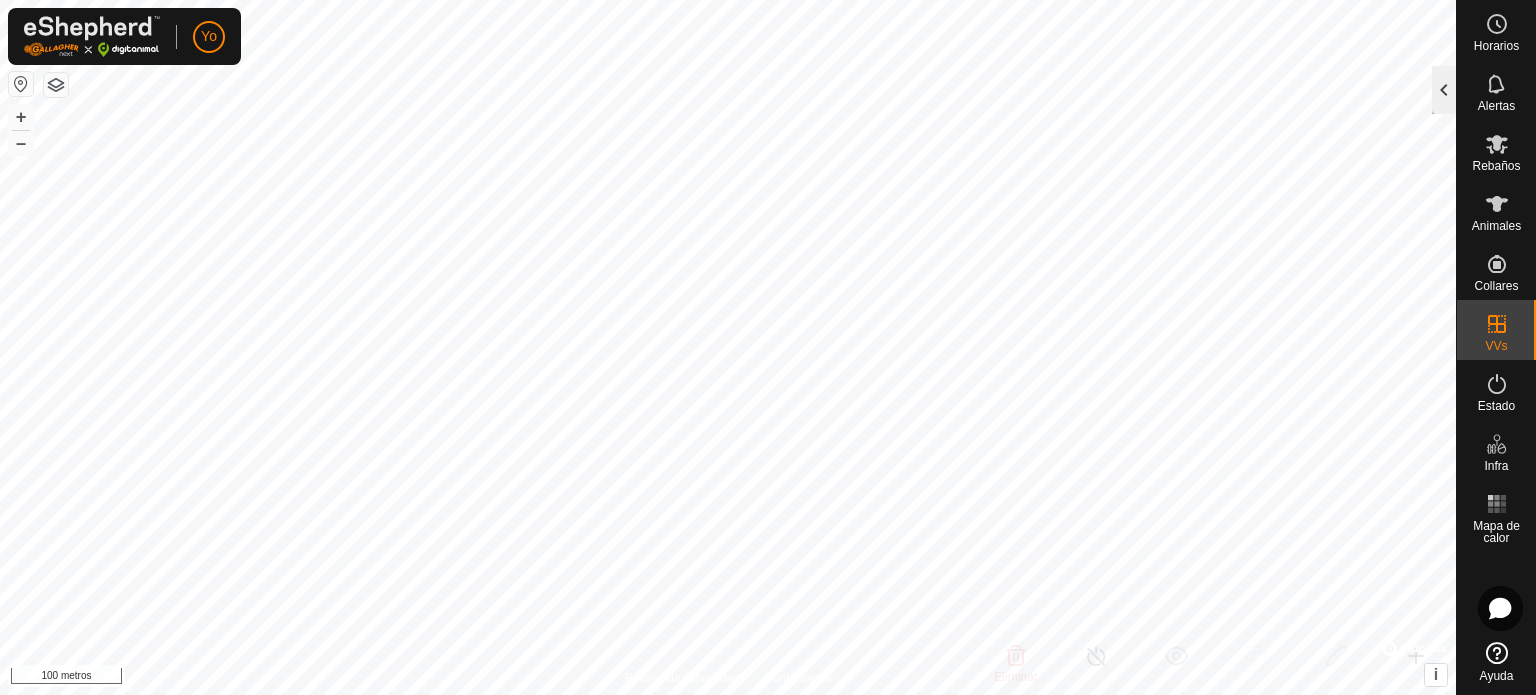 click 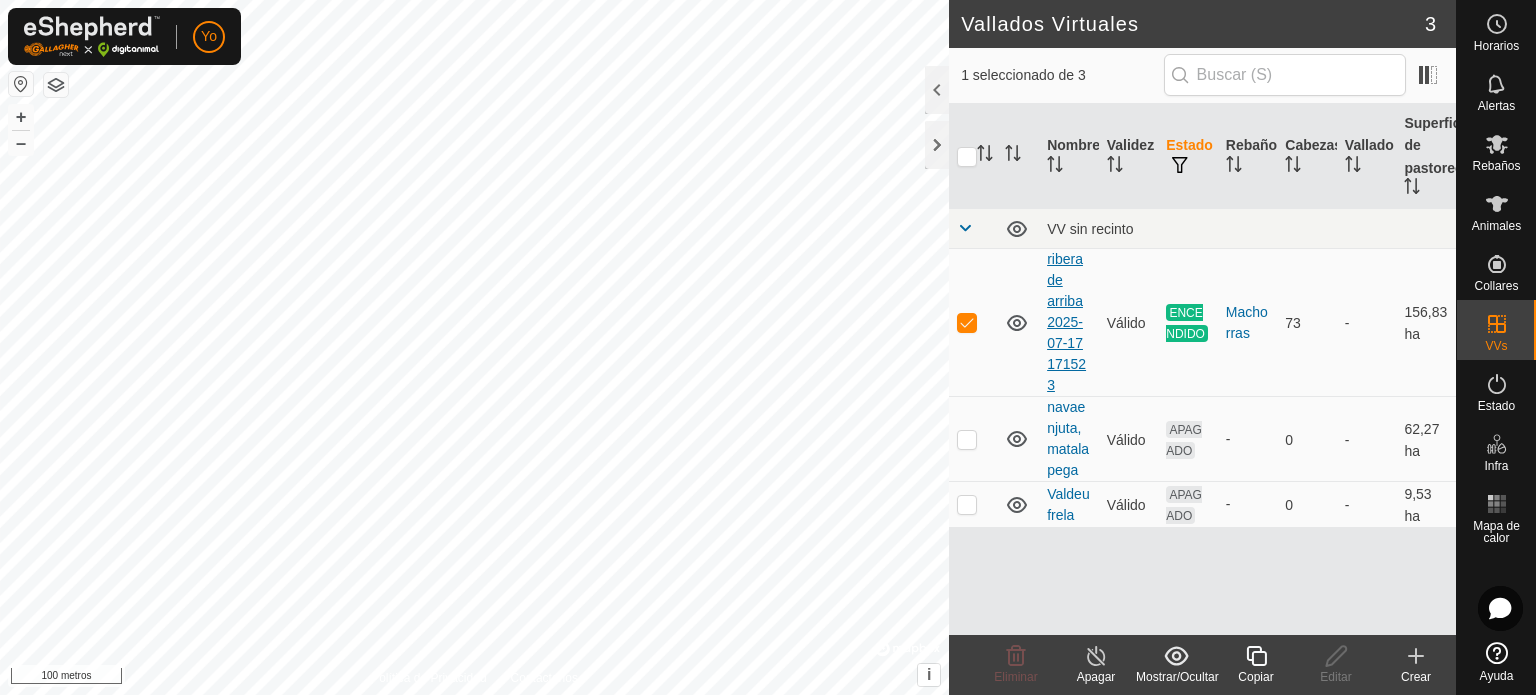 click on "ribera de arriba2025-07-17 171523" at bounding box center (1066, 322) 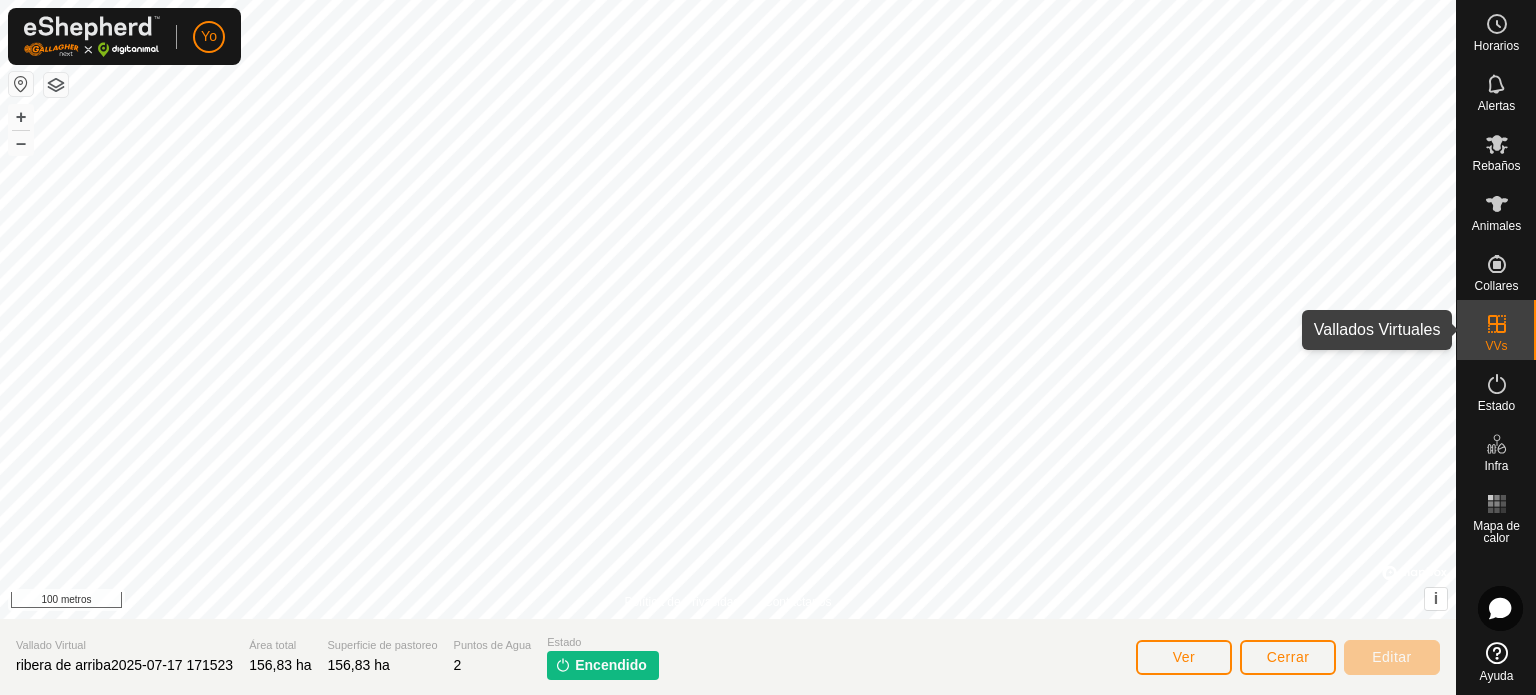 click 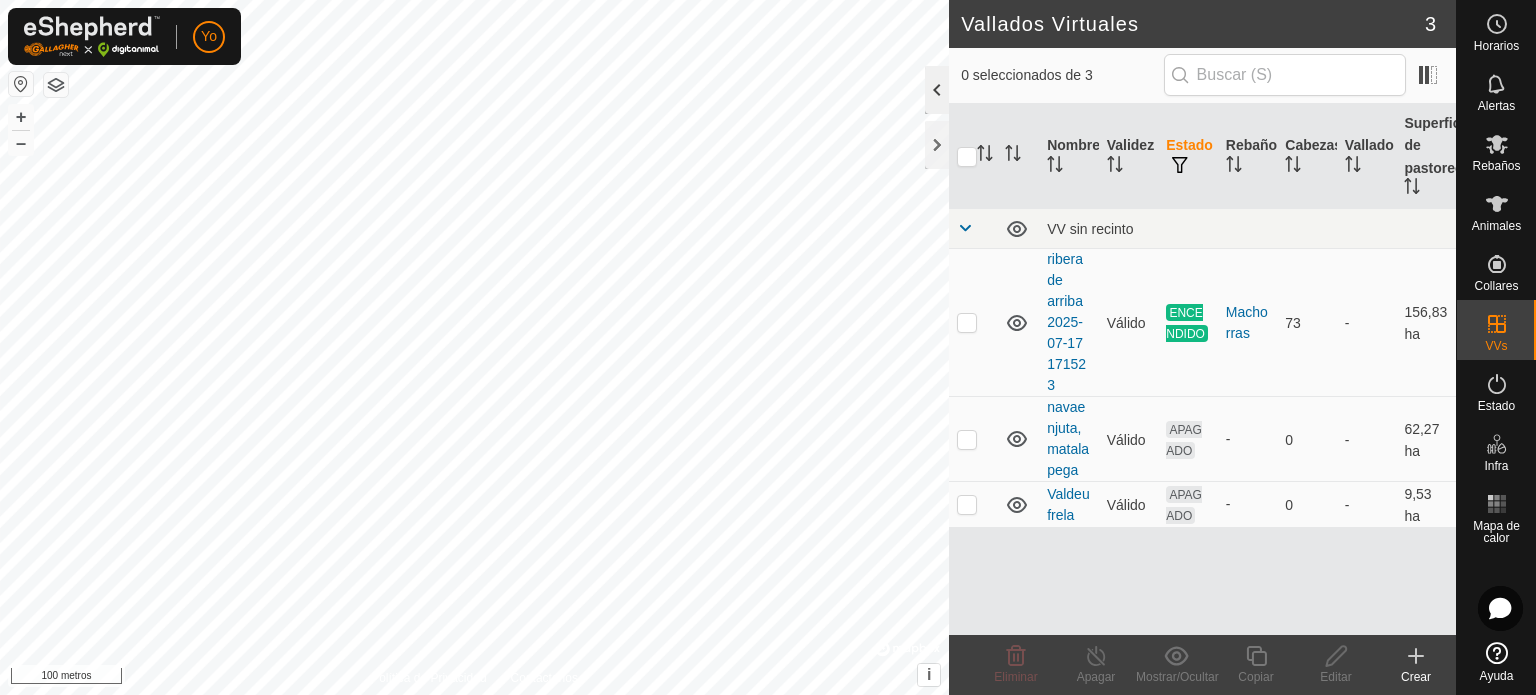 click 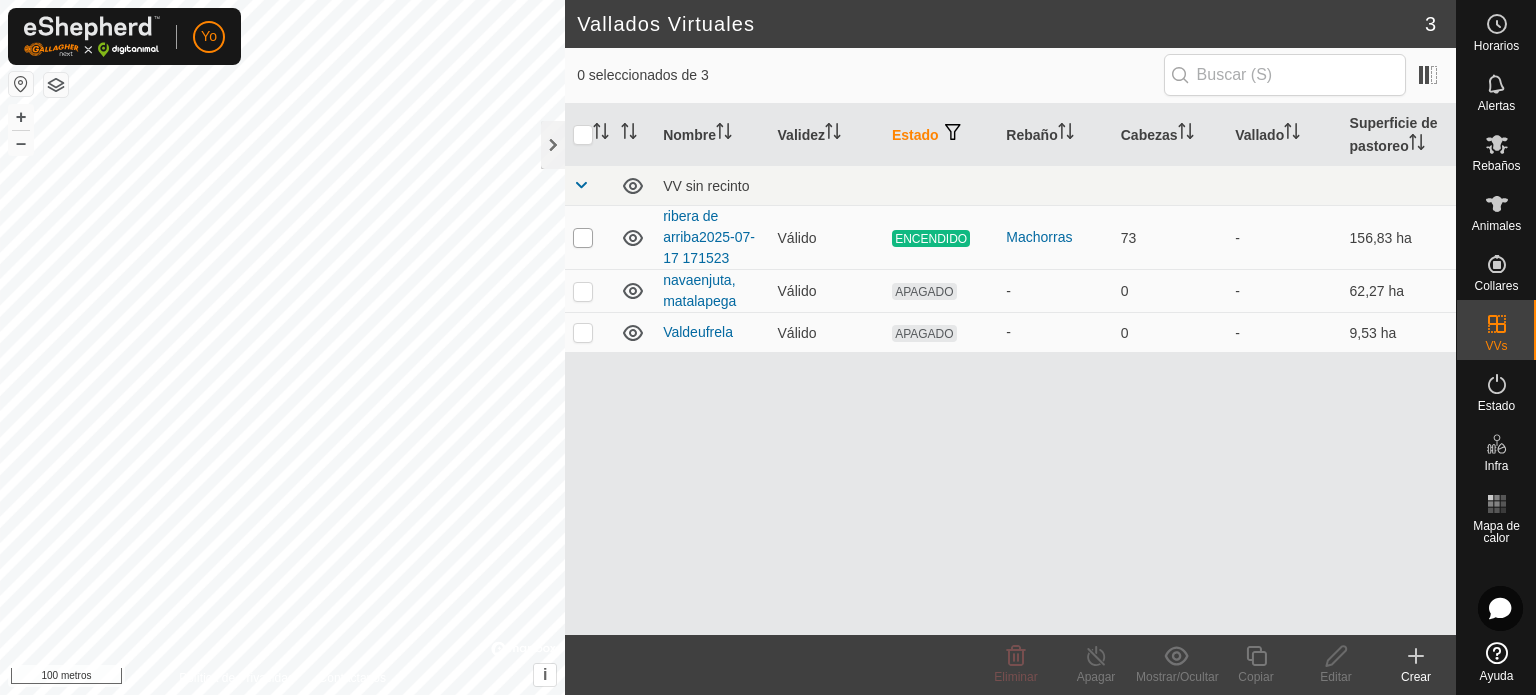 click at bounding box center (583, 238) 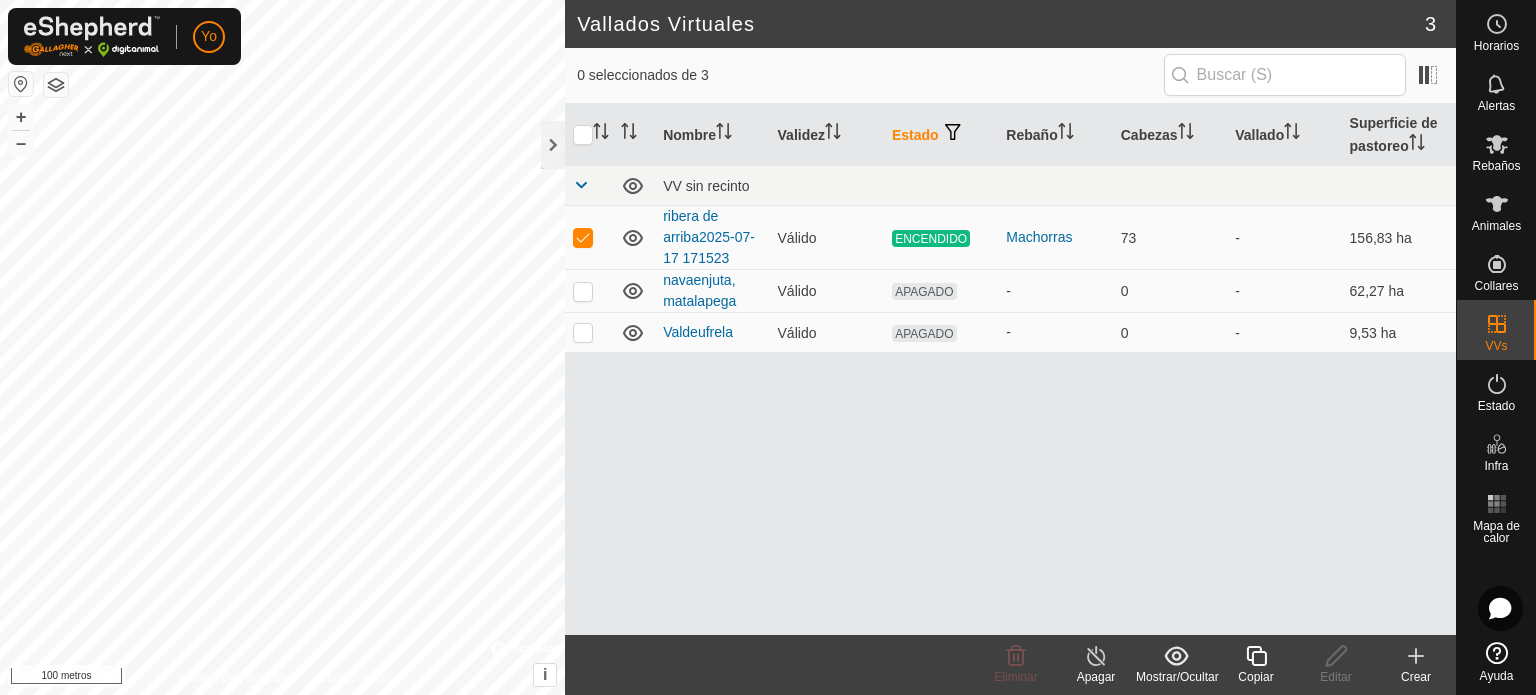 click 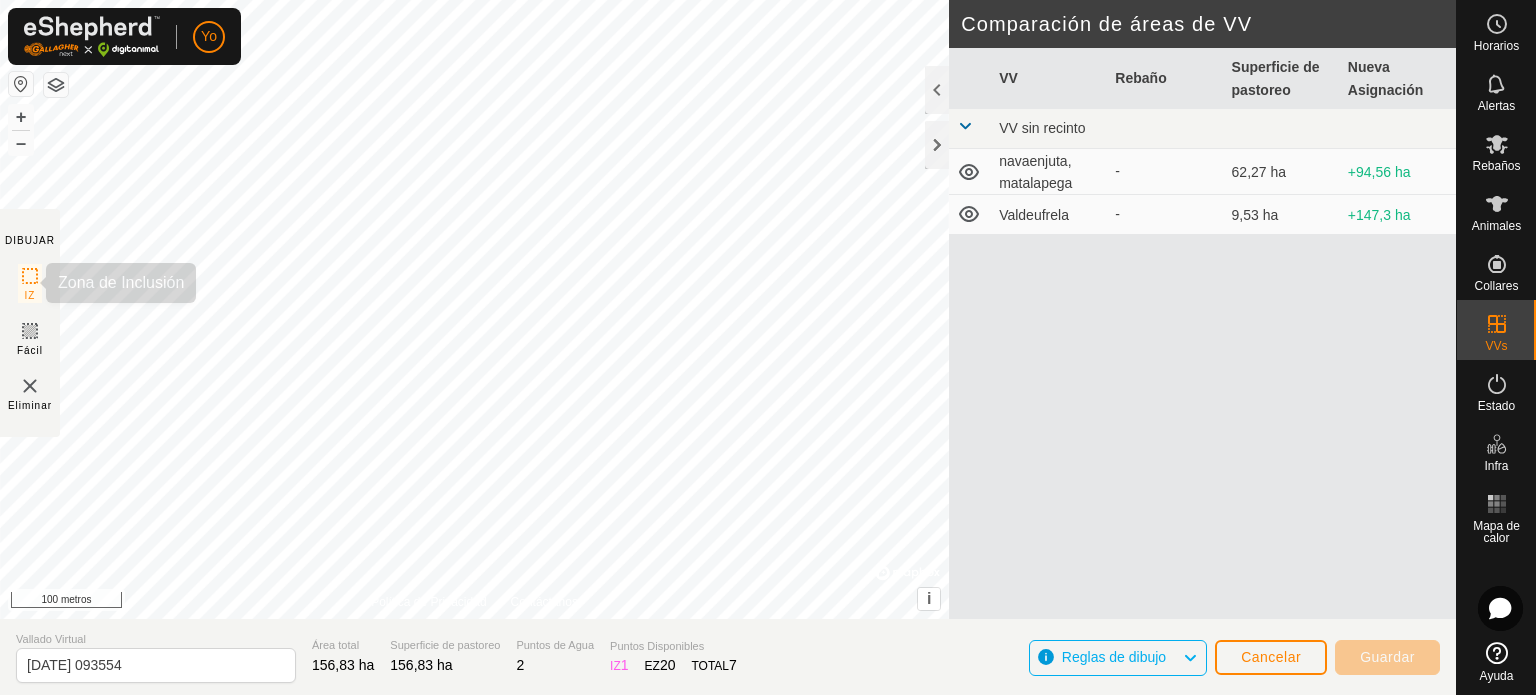 click on "DIBUJAR IZ Fácil Eliminar Política de Privacidad Contáctanos + – ⇧ i ©  Mapbox  , ©  OpenStreetMap  ,  Mejora este mapa 100 metros Comparación de áreas de VV    VV Rebaño Superficie de pastoreo Nueva Asignación VV sin recinto navaenjuta, matalapega - 62,27 ha +94,56 ha Valdeufrela - 9,53 ha +147,3 ha" 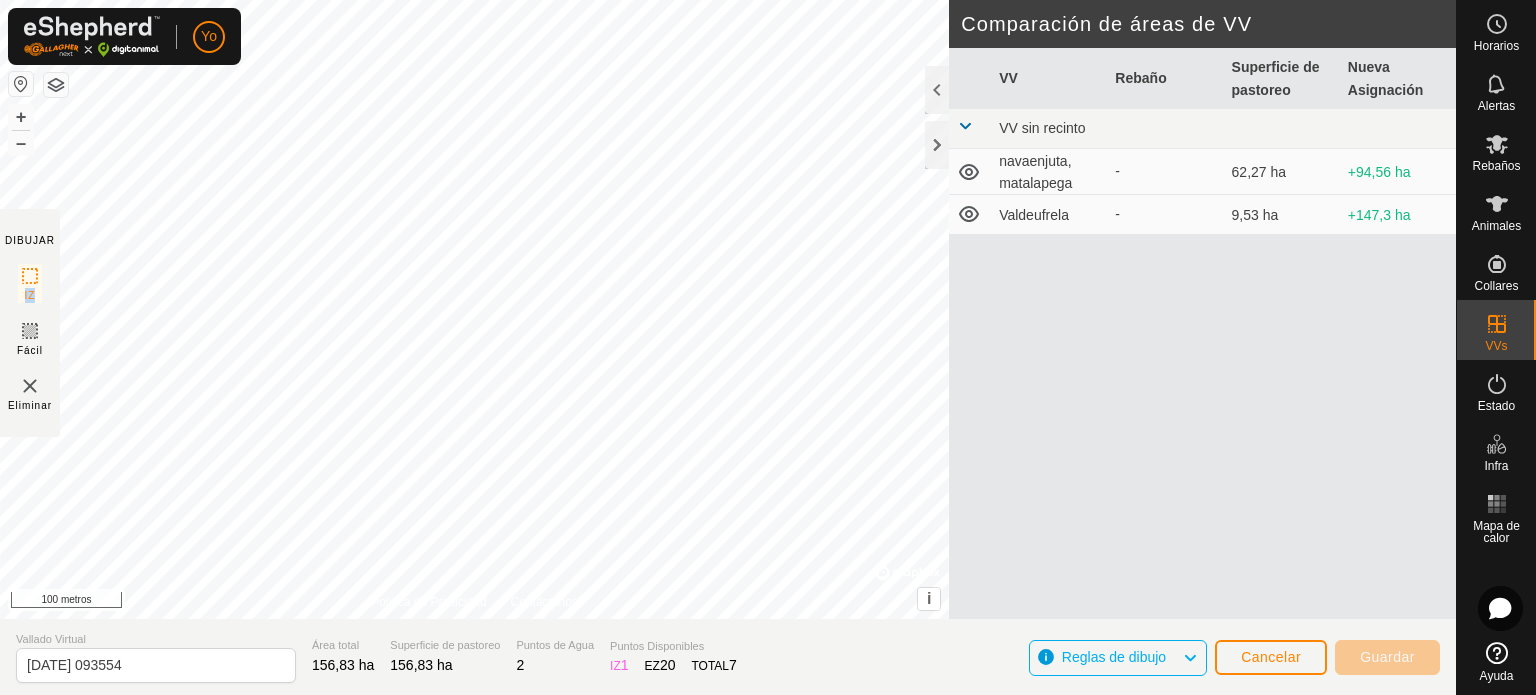 drag, startPoint x: 36, startPoint y: 295, endPoint x: 0, endPoint y: 282, distance: 38.27532 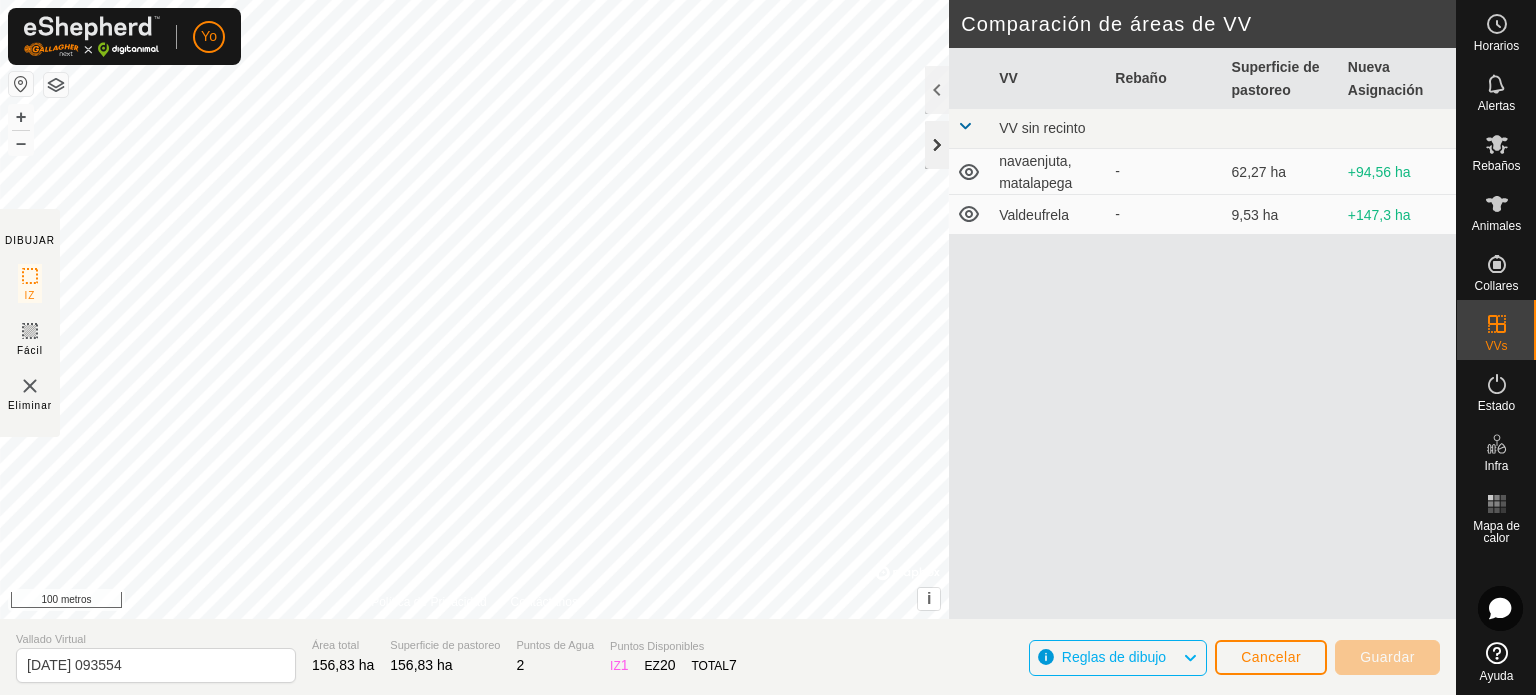 click 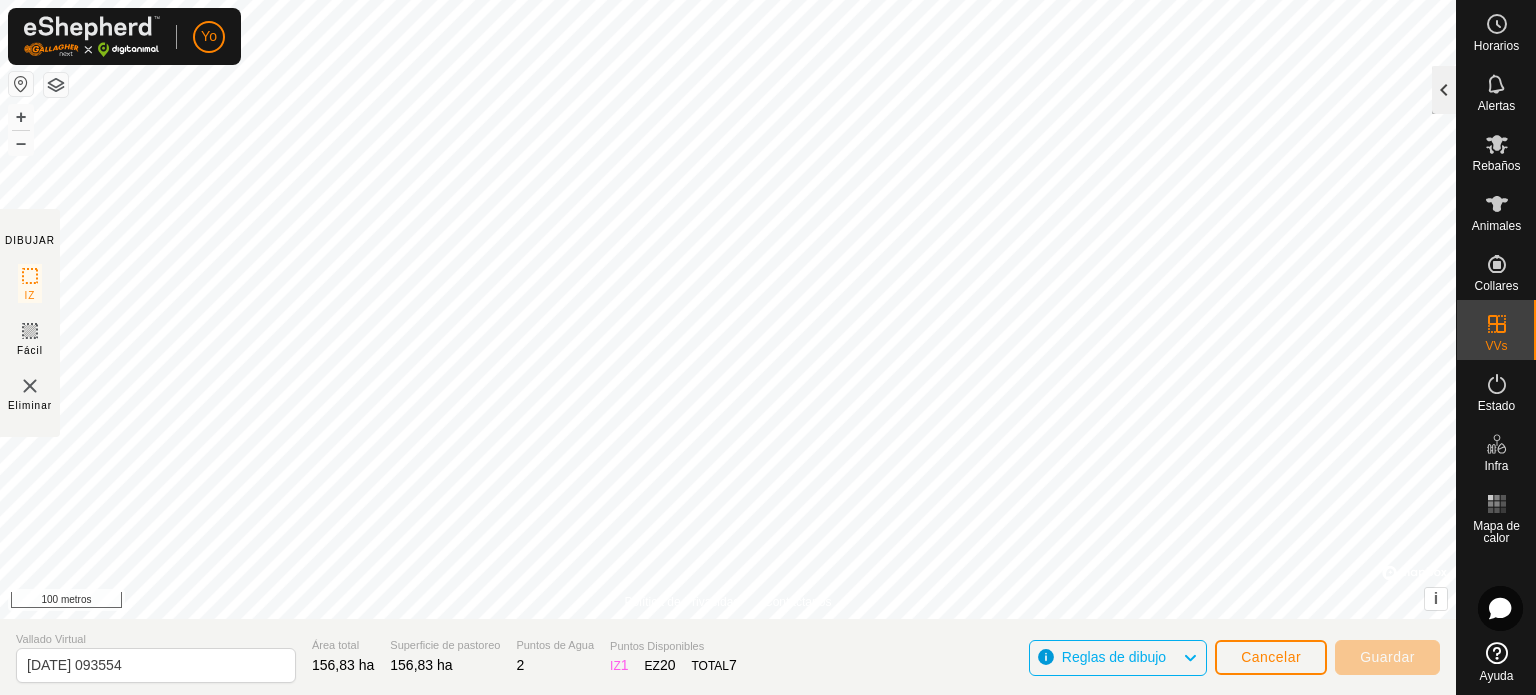 click 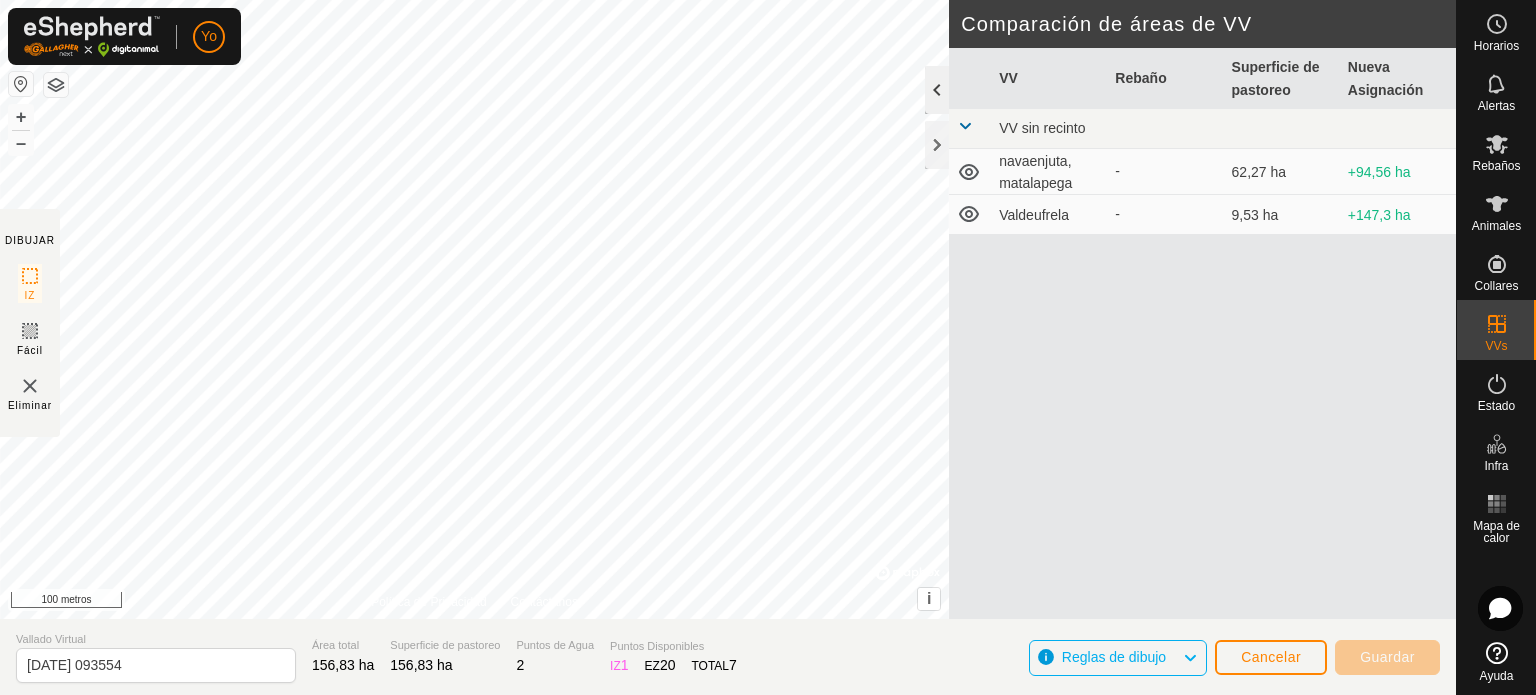 click 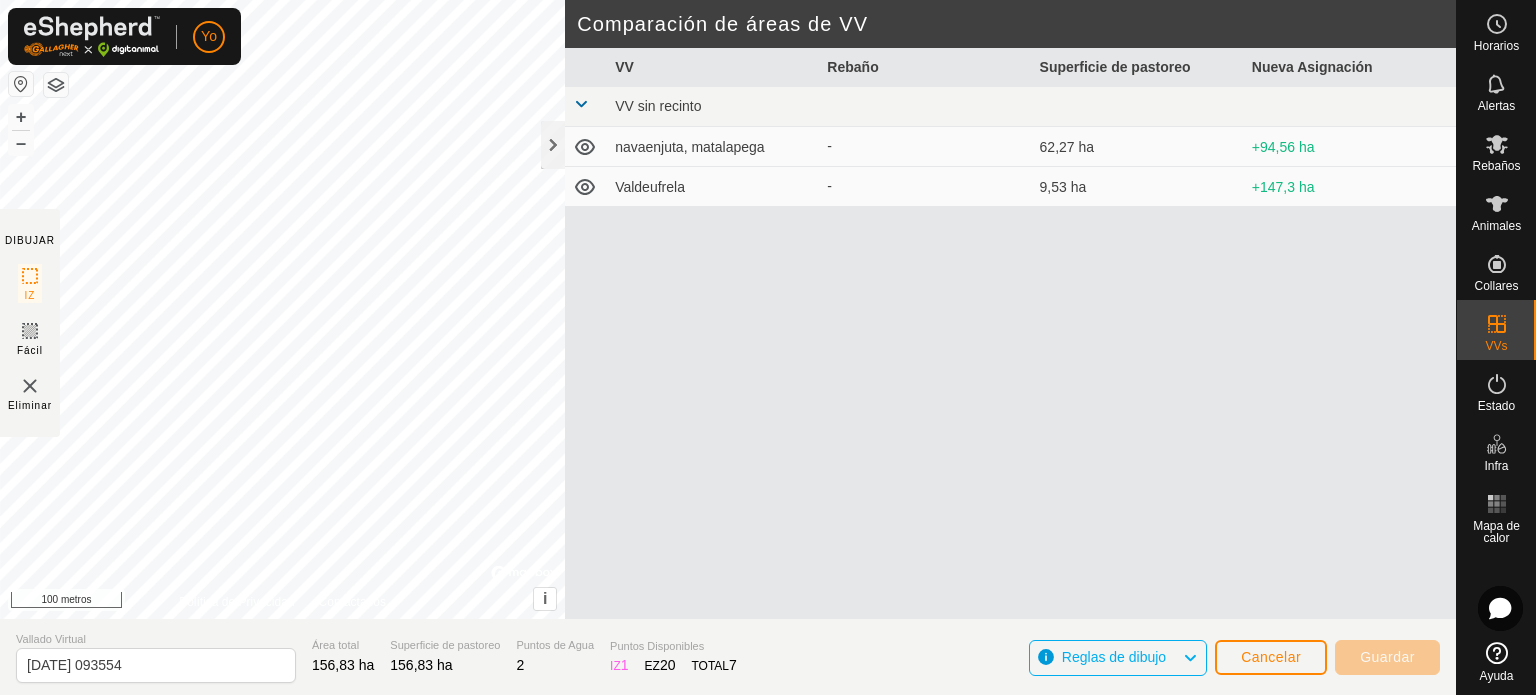 click on "VV sin recinto" at bounding box center [1031, 107] 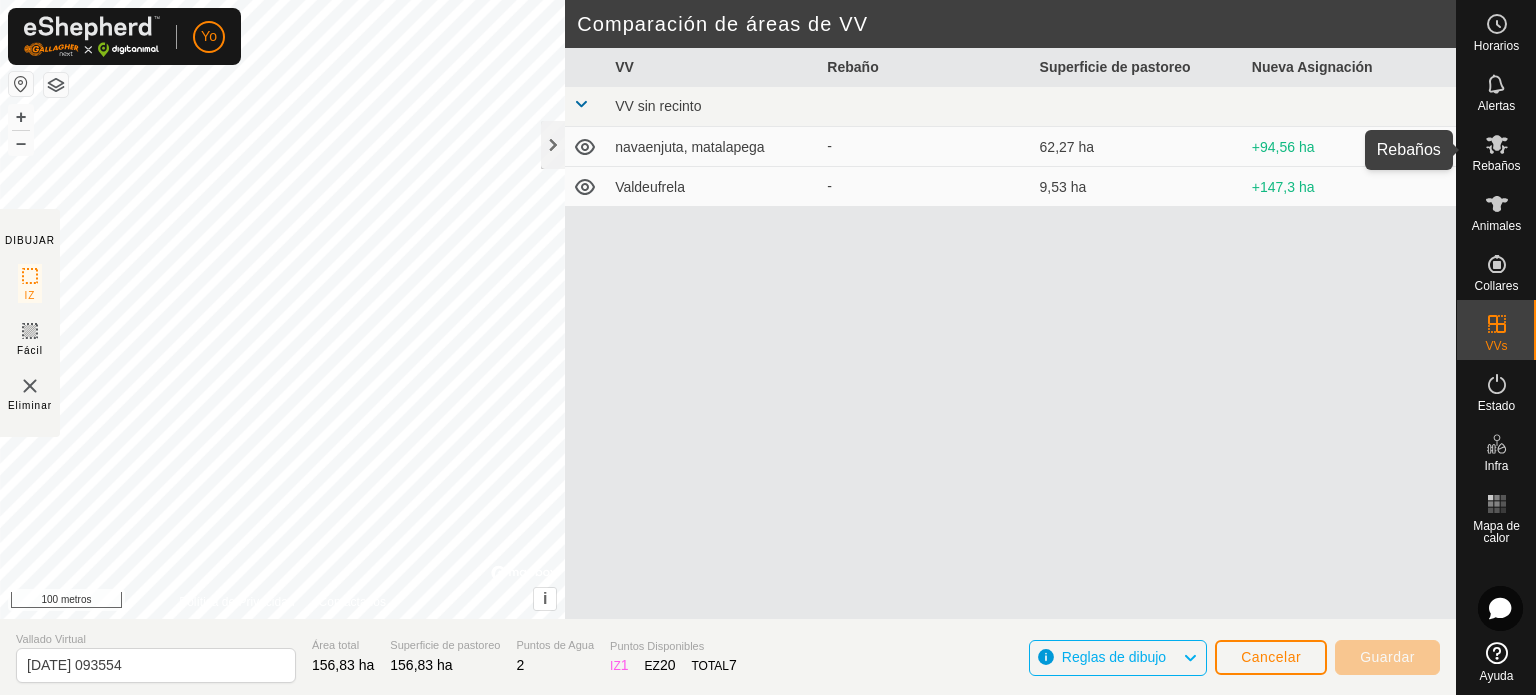 click 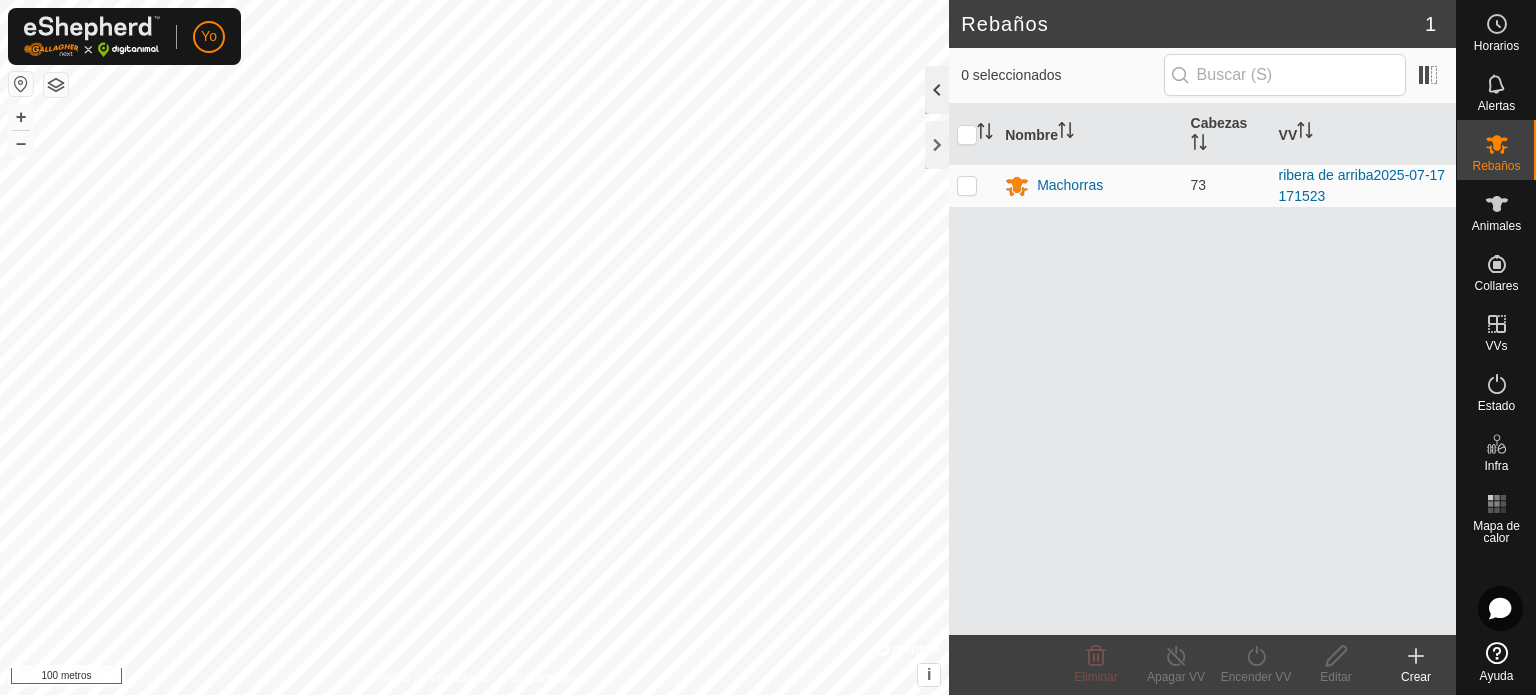 click 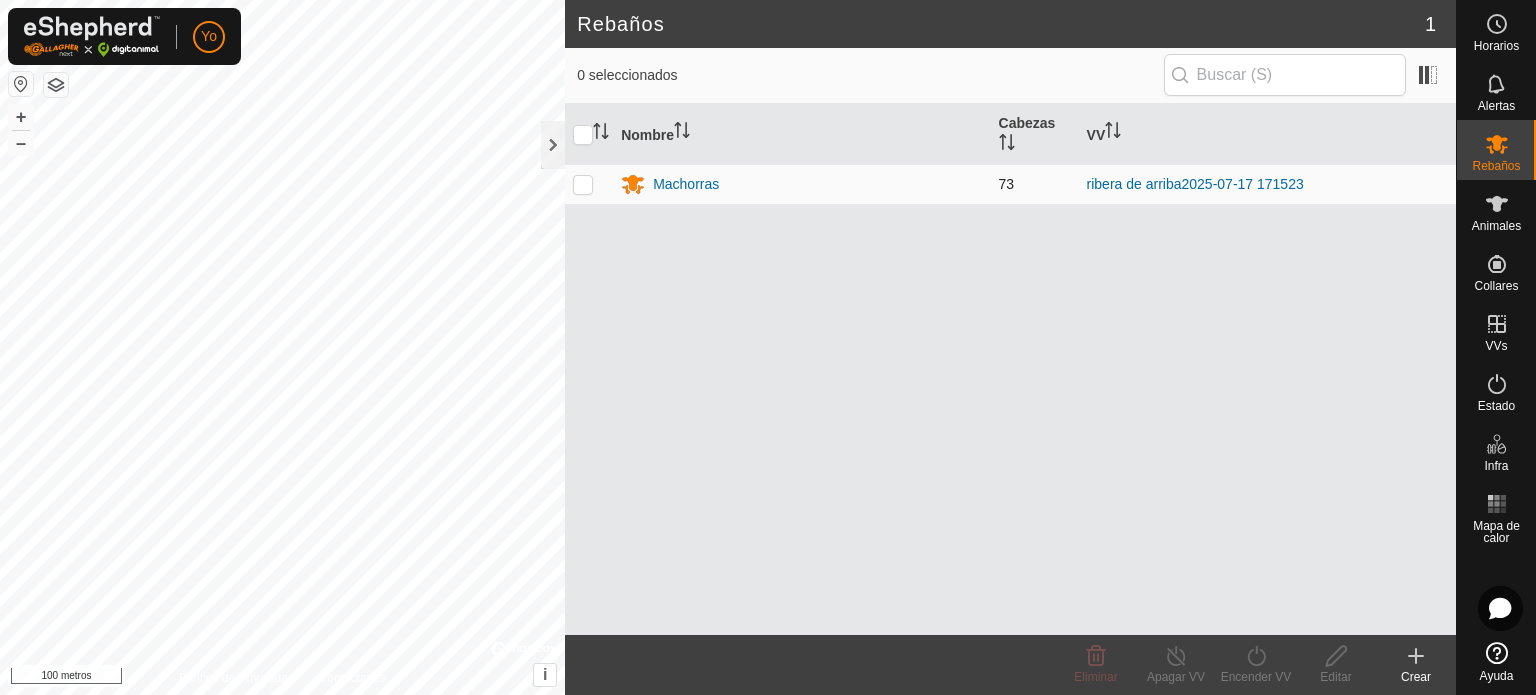 click at bounding box center (583, 184) 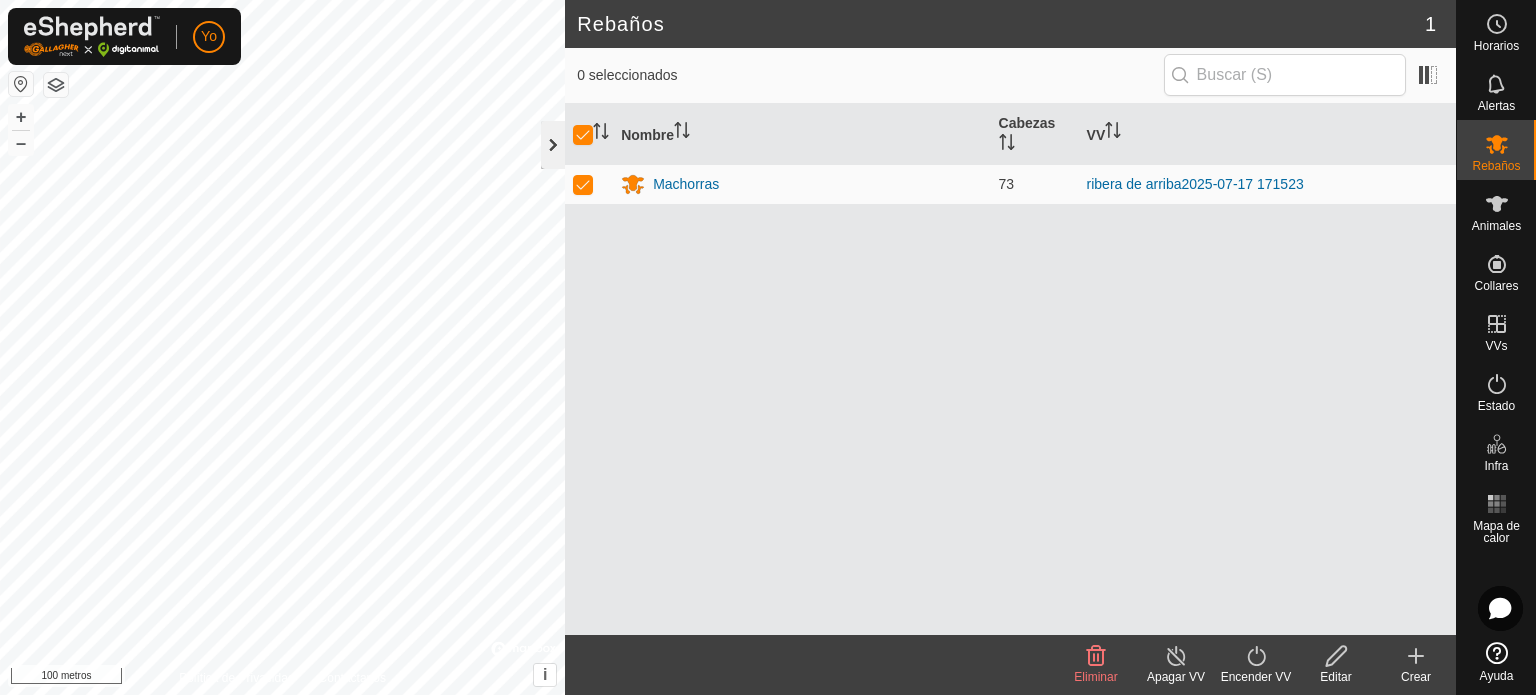 click 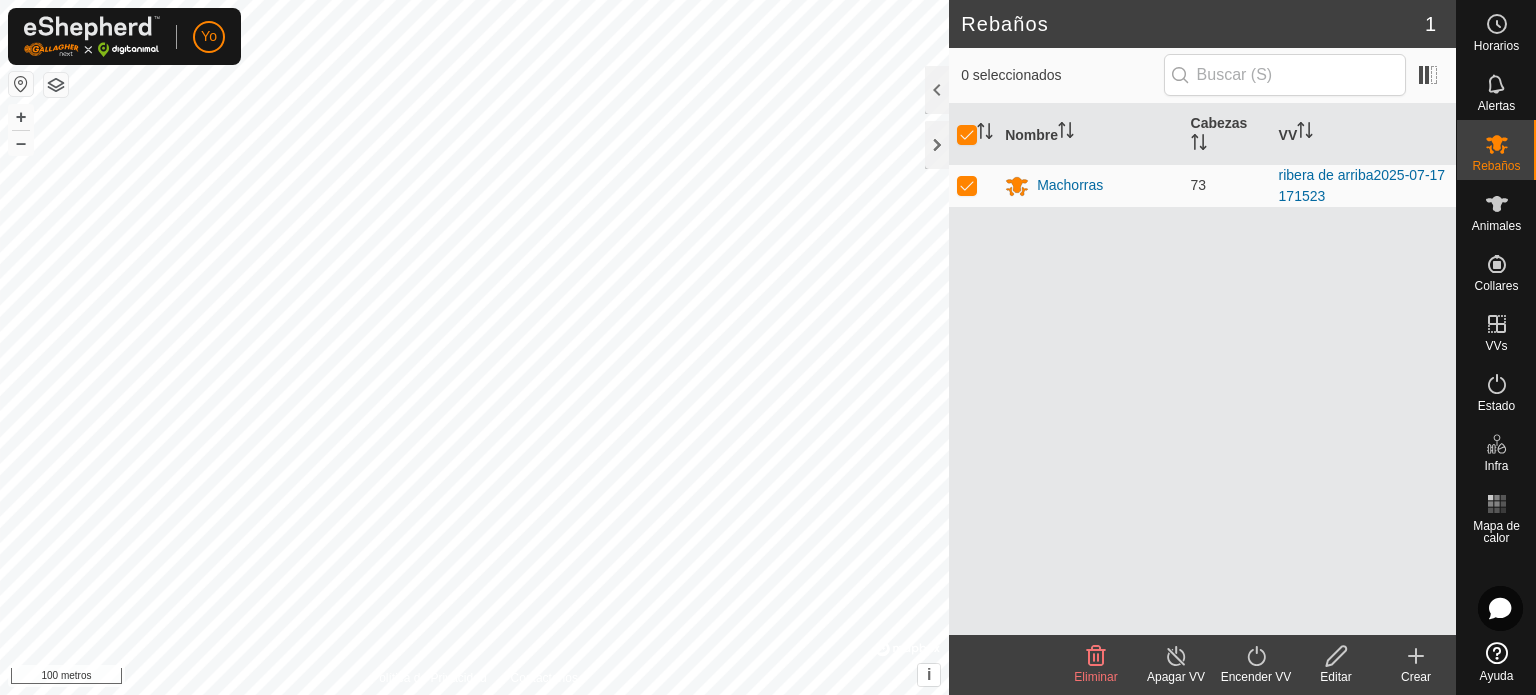 click on "Yo Horarios Alertas Rebaños Animales Collares VVs Estado Infra Mapa de calor Ayuda Rebaños 1 0 seleccionados Nombre [PERSON_NAME] Machorras 73 ribera de arriba2025-07-17 171523 Eliminar Apagar VV Encender VV Editar Crear Política de Privacidad Contáctanos + – ⇧ i ©  Mapbox  , ©  OpenStreetMap  ,  Mejora este mapa 100 metros
Texto original Valora esta traducción Tu opinión servirá para ayudar a mejorar el Traductor de Google" at bounding box center (768, 347) 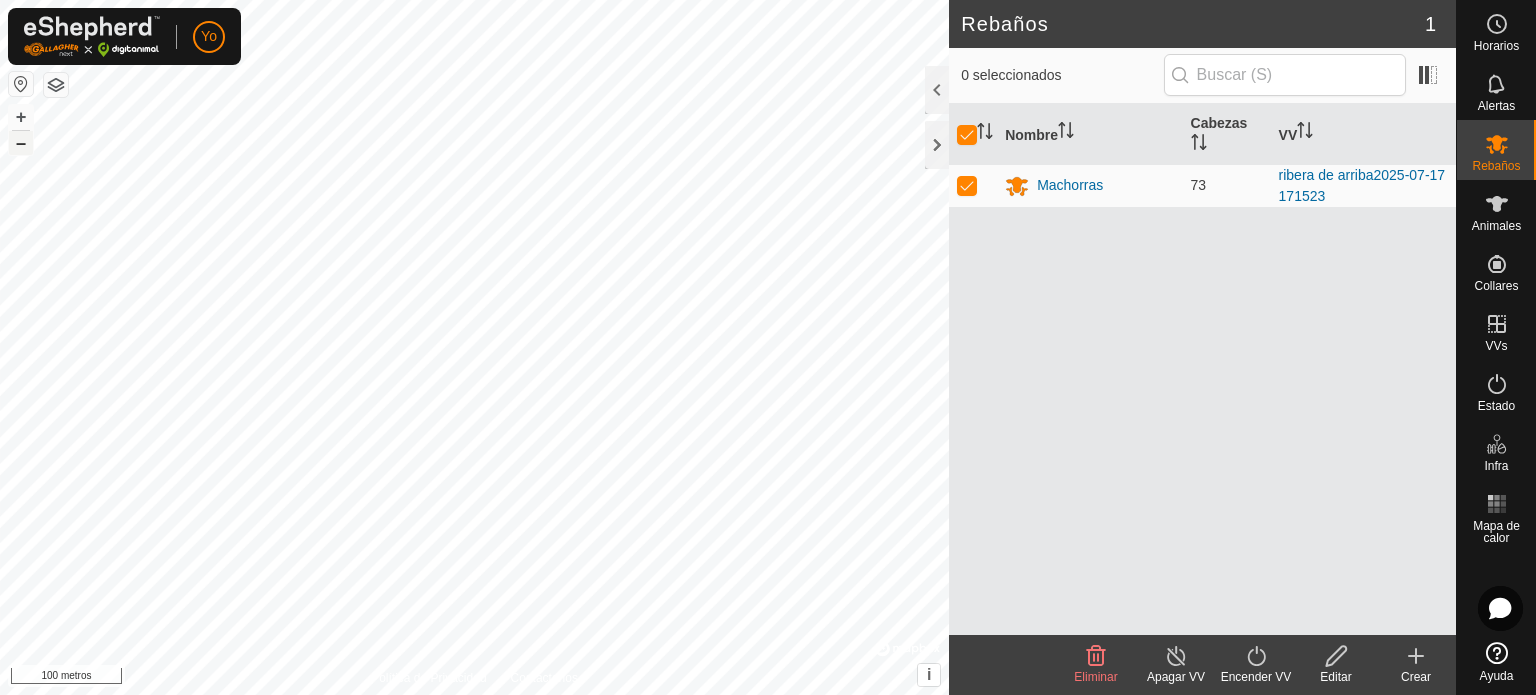 click on "–" at bounding box center [21, 143] 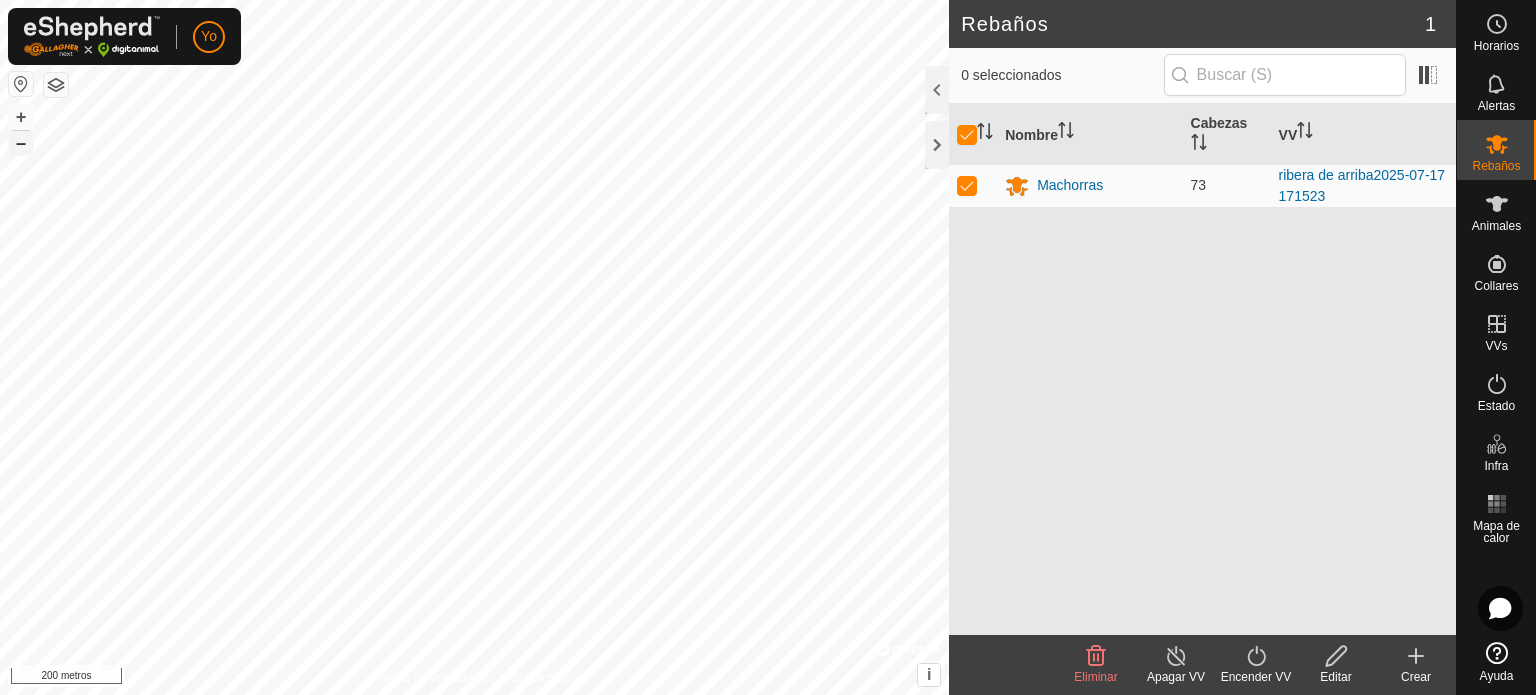 click on "–" at bounding box center [21, 143] 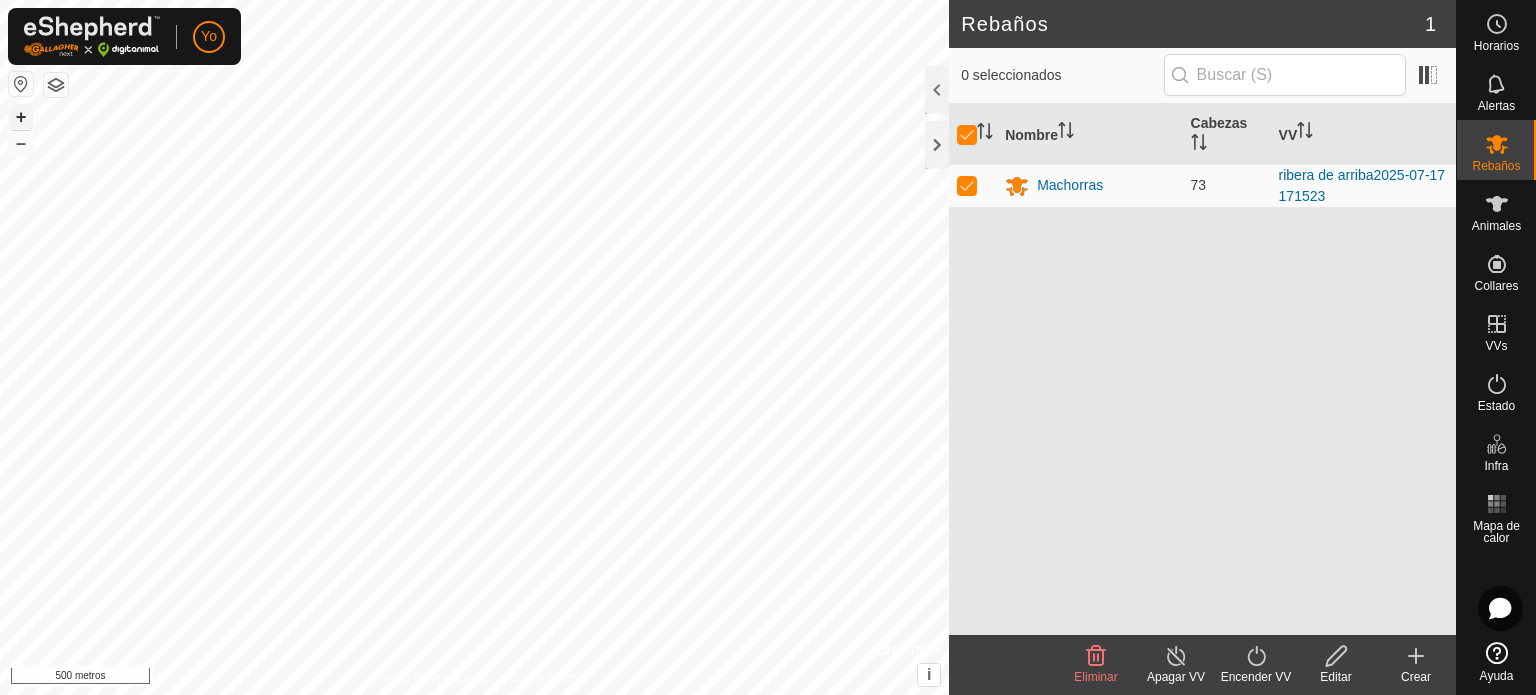 click on "+" at bounding box center (21, 116) 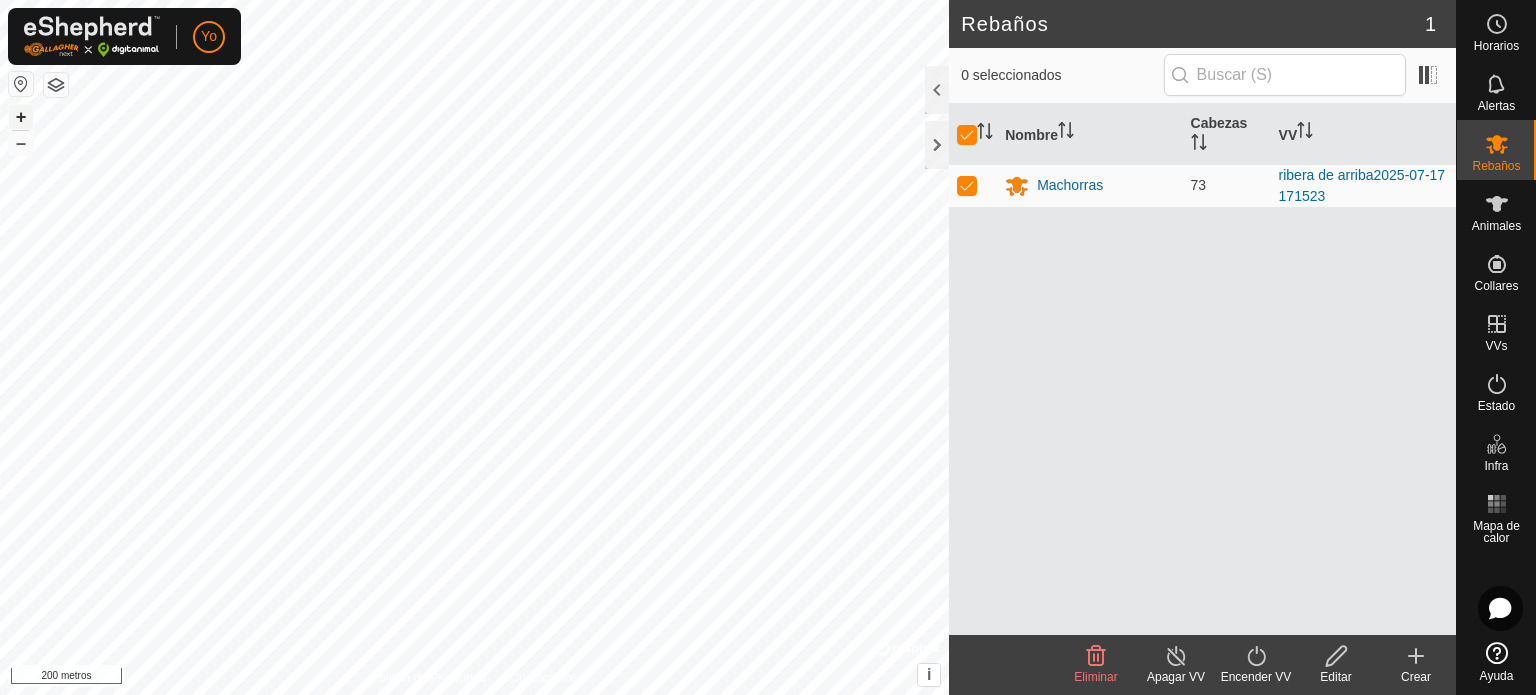 click on "+" at bounding box center [21, 116] 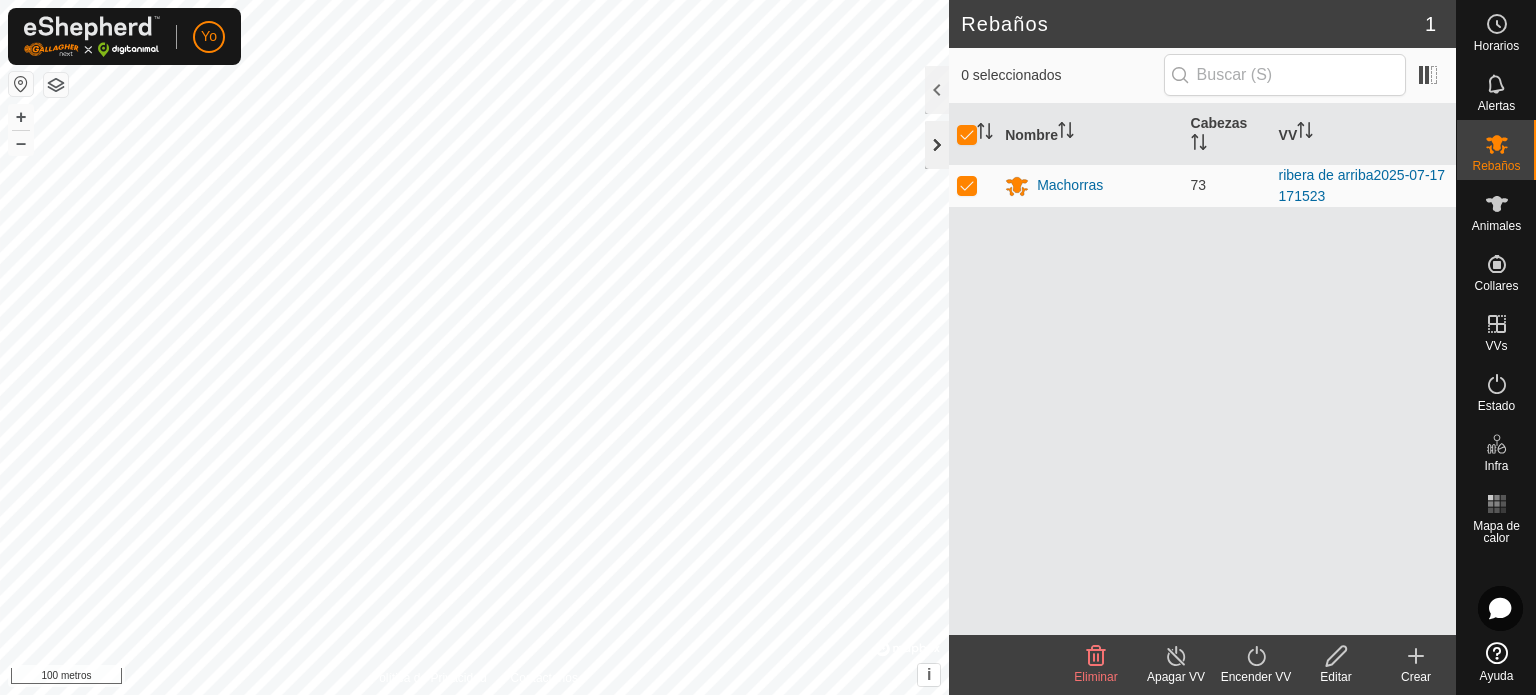 click 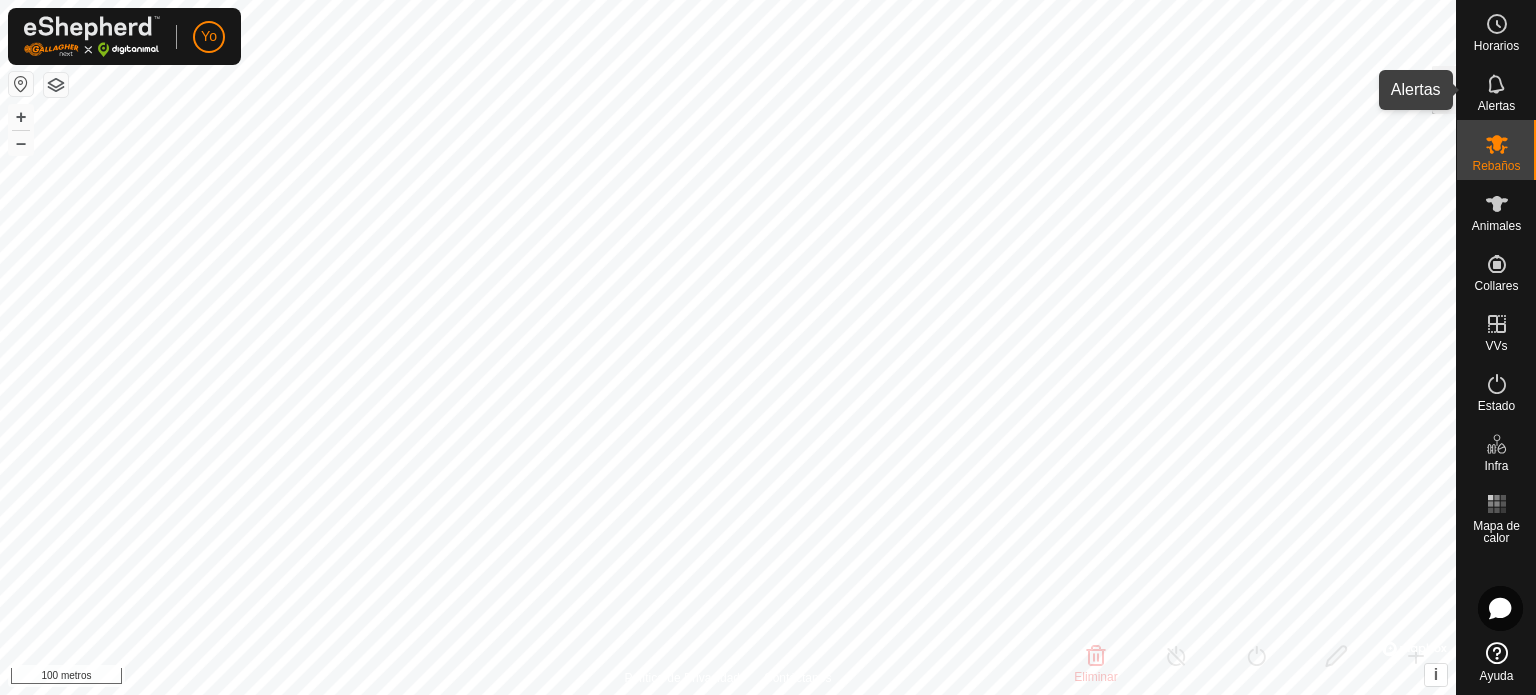 click on "Alertas" at bounding box center (1496, 106) 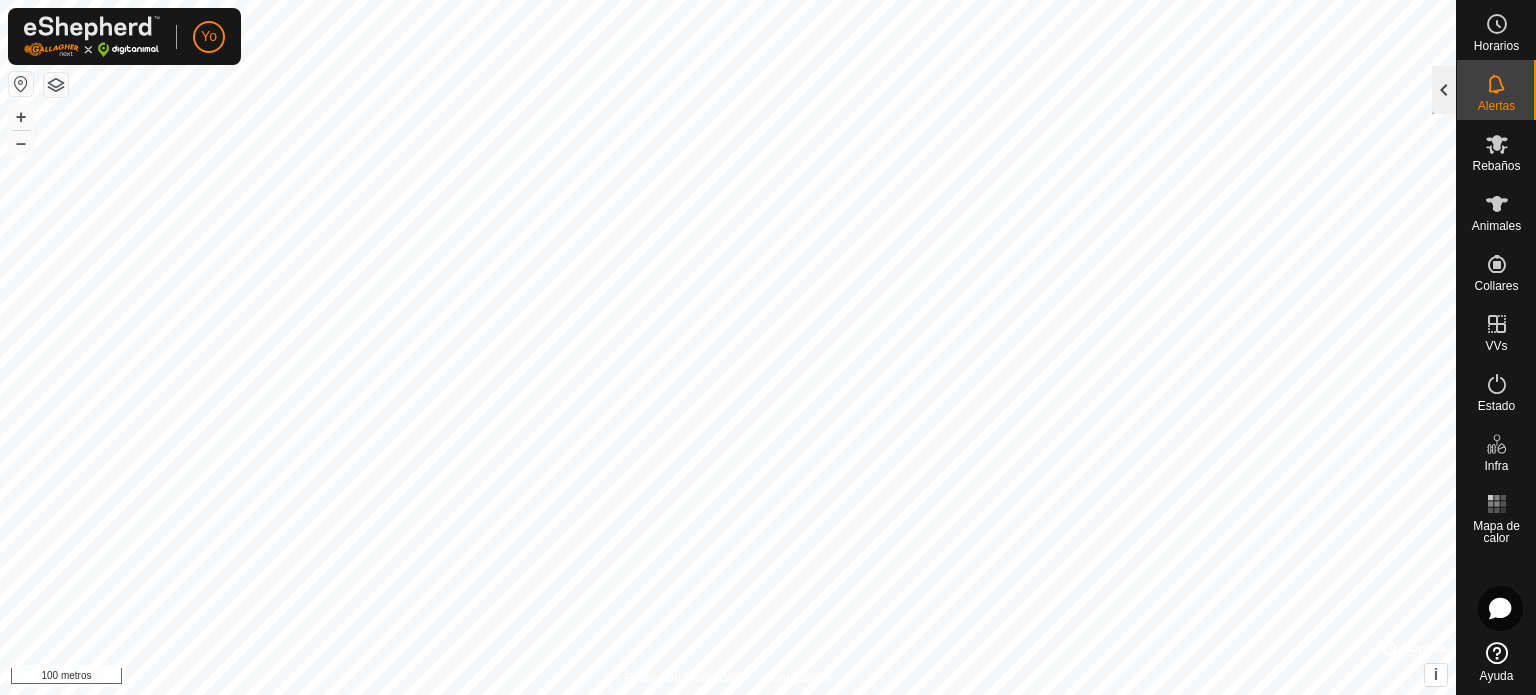 click 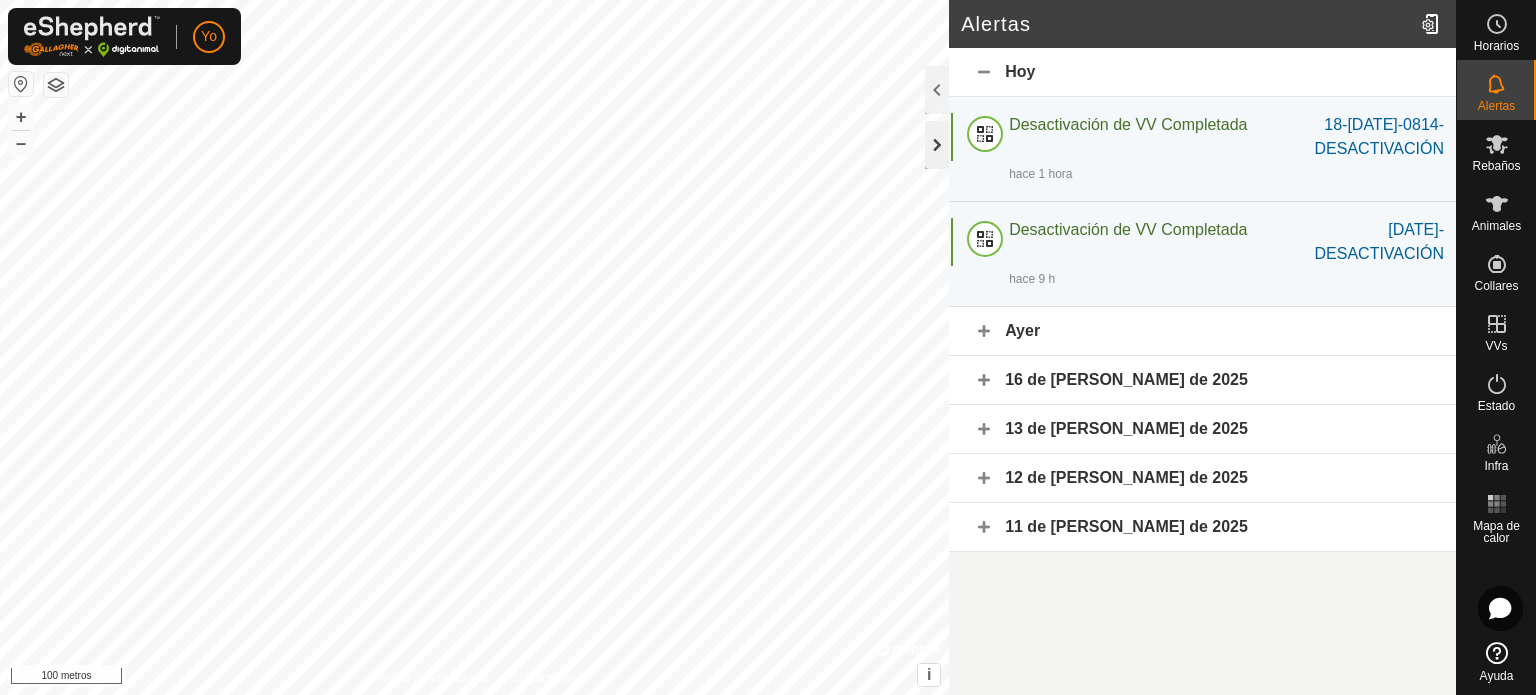 click 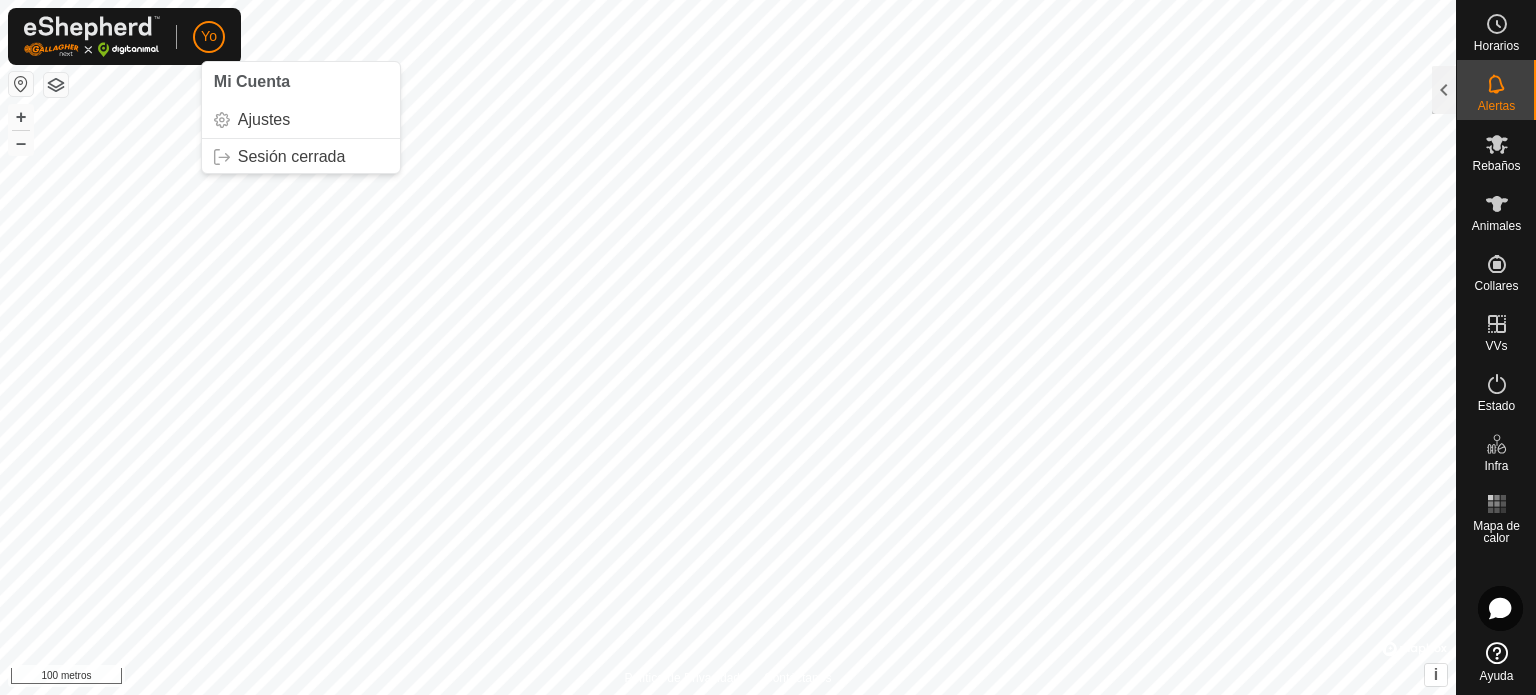 click on "Yo" 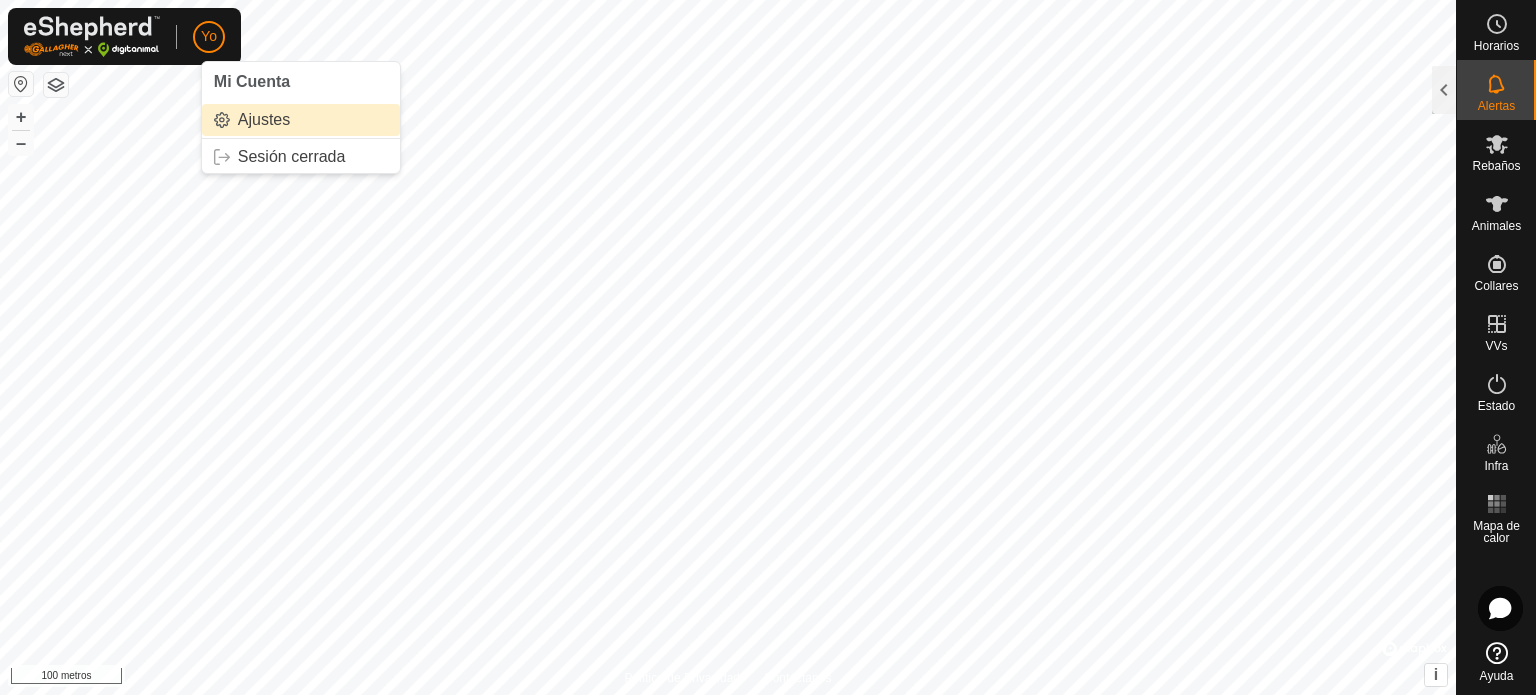 click on "Ajustes" at bounding box center (301, 120) 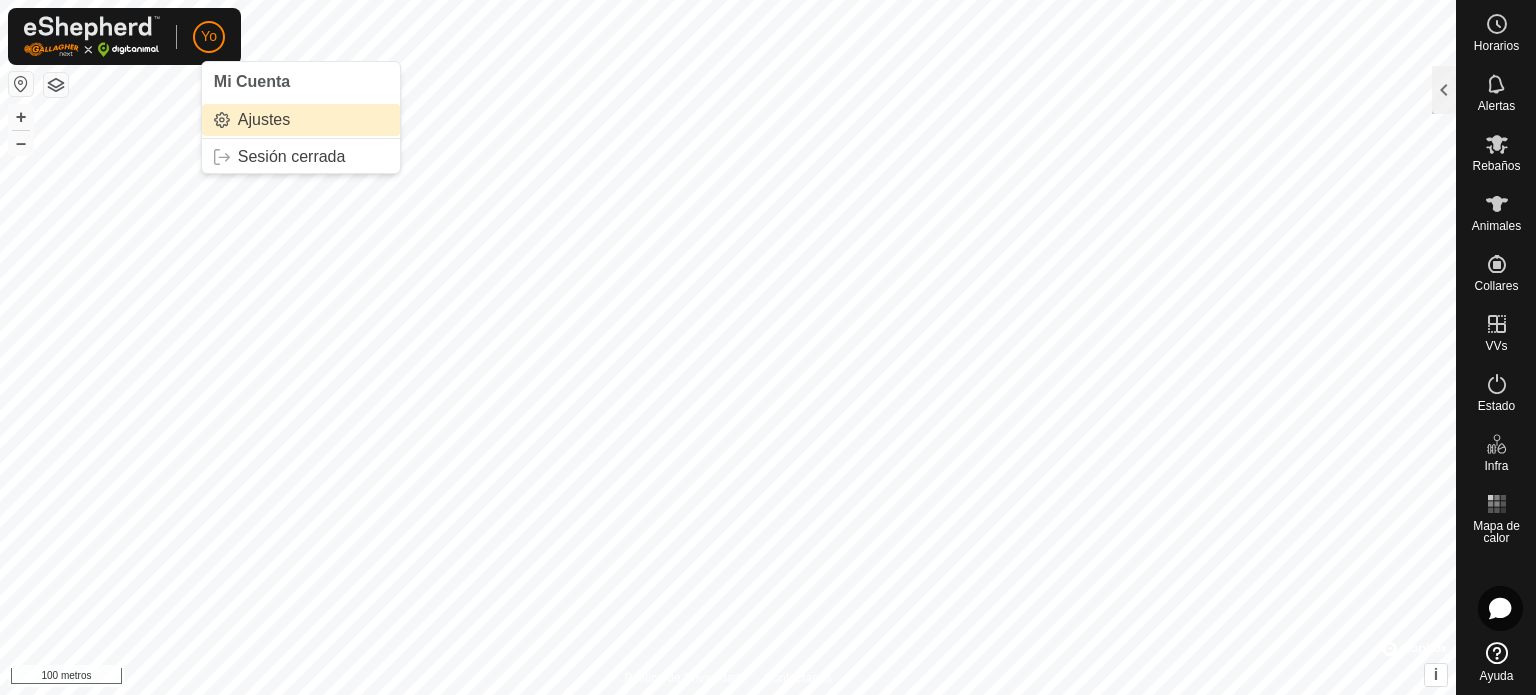 click on "Ajustes" at bounding box center [301, 120] 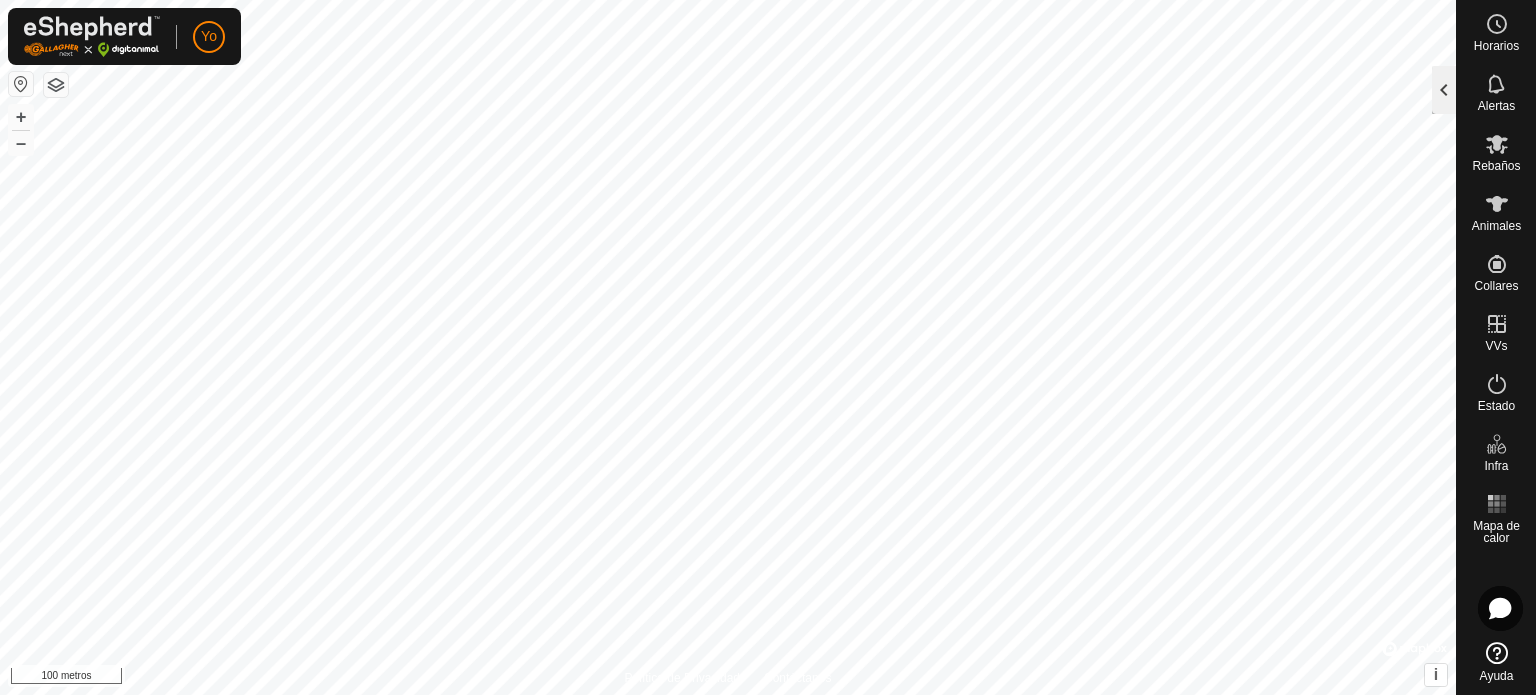 click 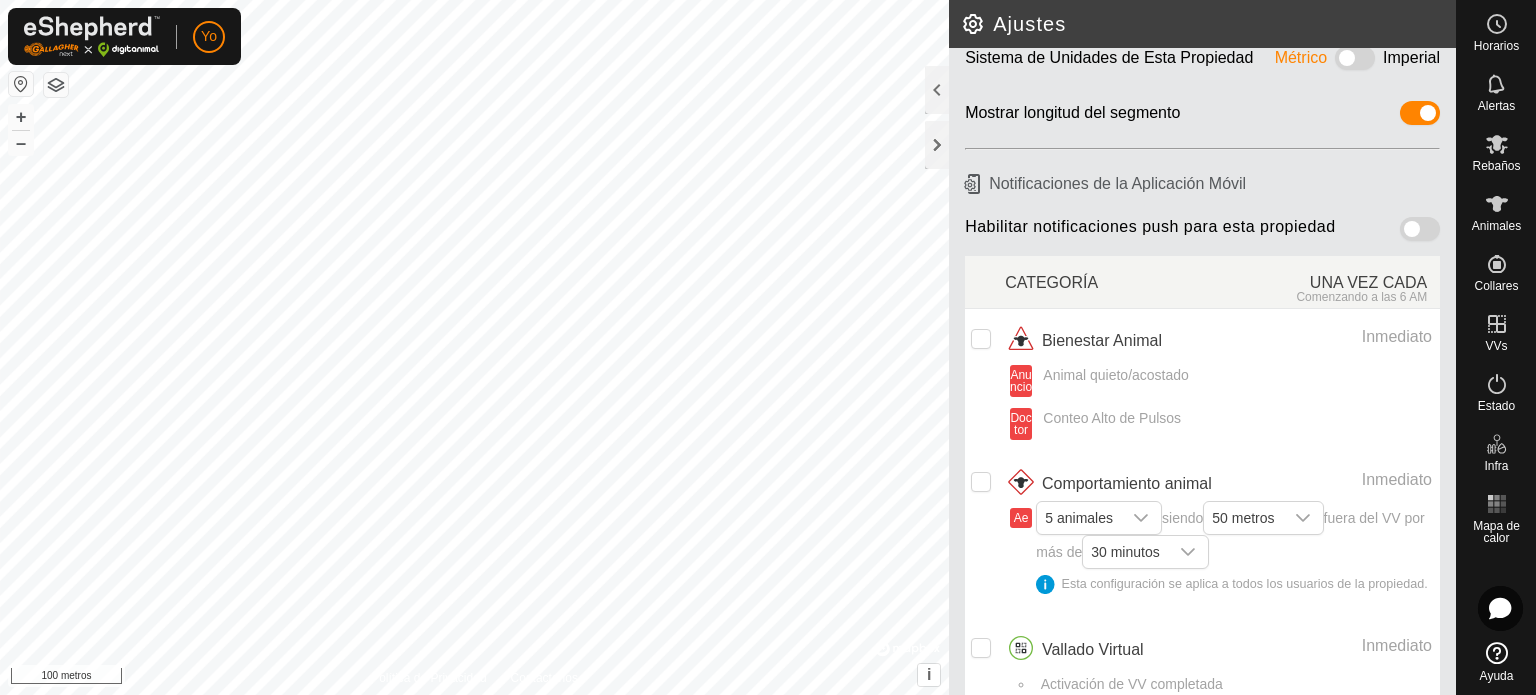 scroll, scrollTop: 112, scrollLeft: 0, axis: vertical 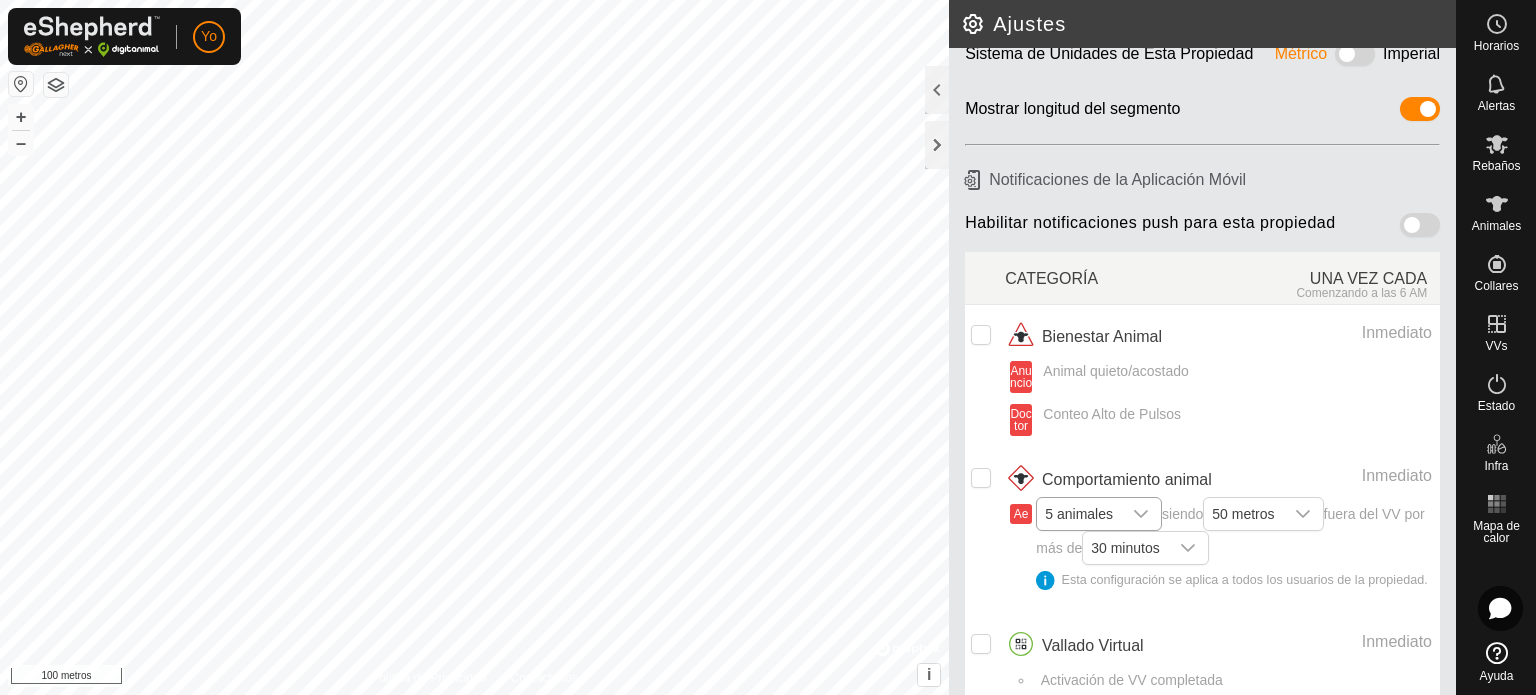 click 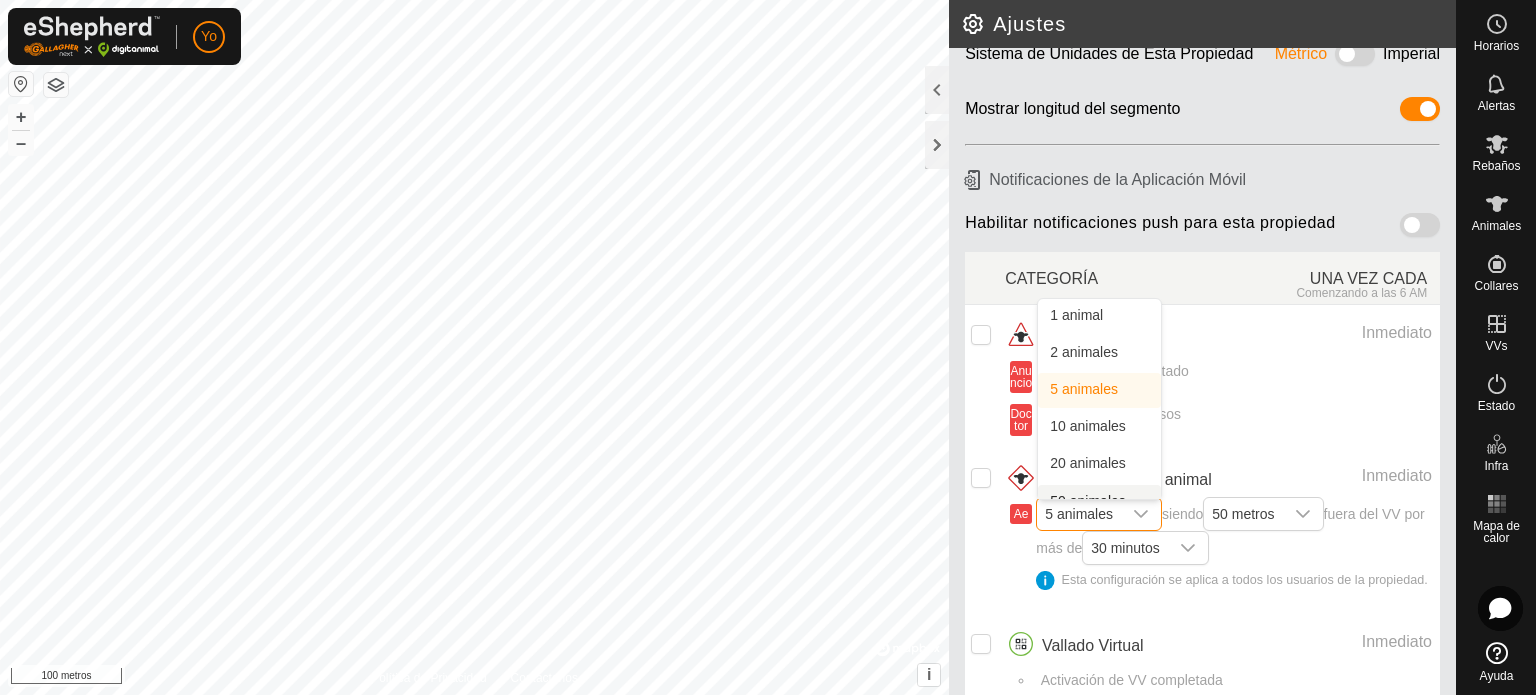 scroll, scrollTop: 21, scrollLeft: 0, axis: vertical 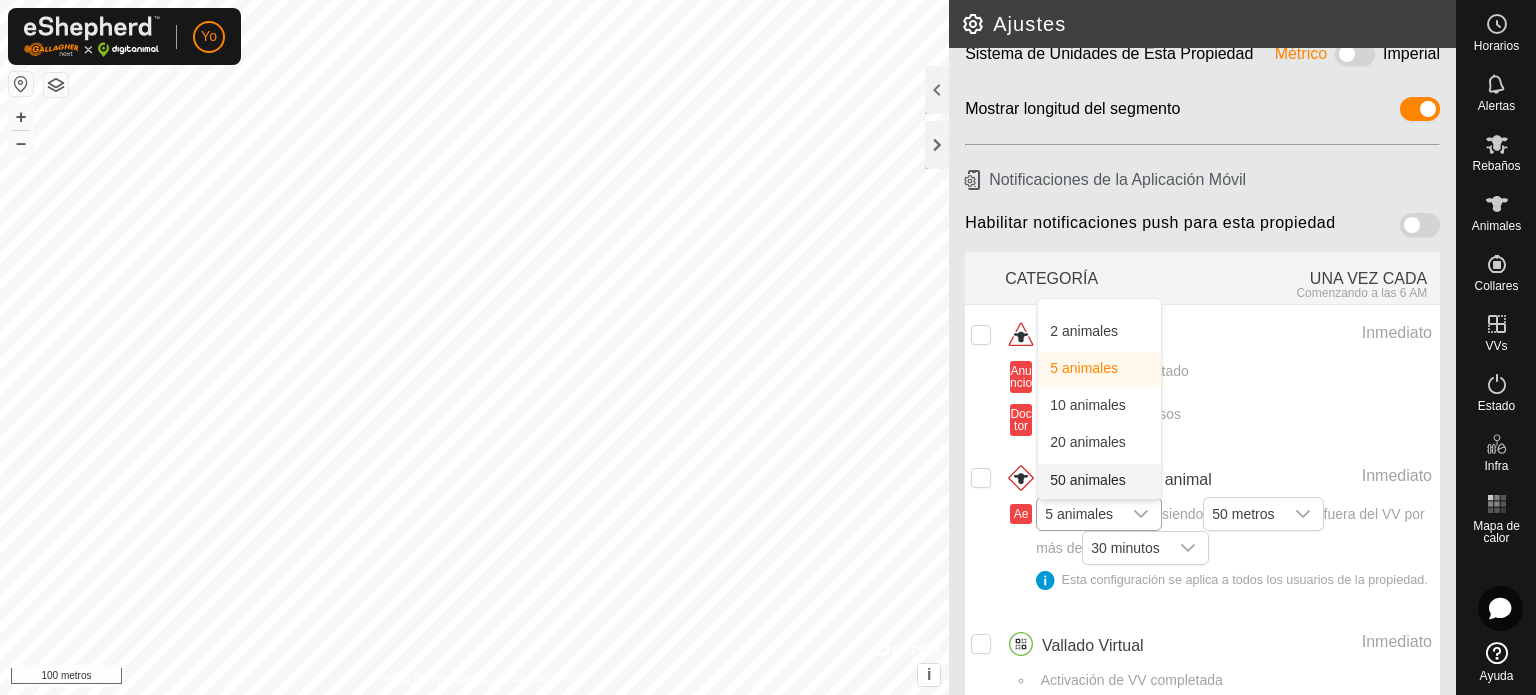 click 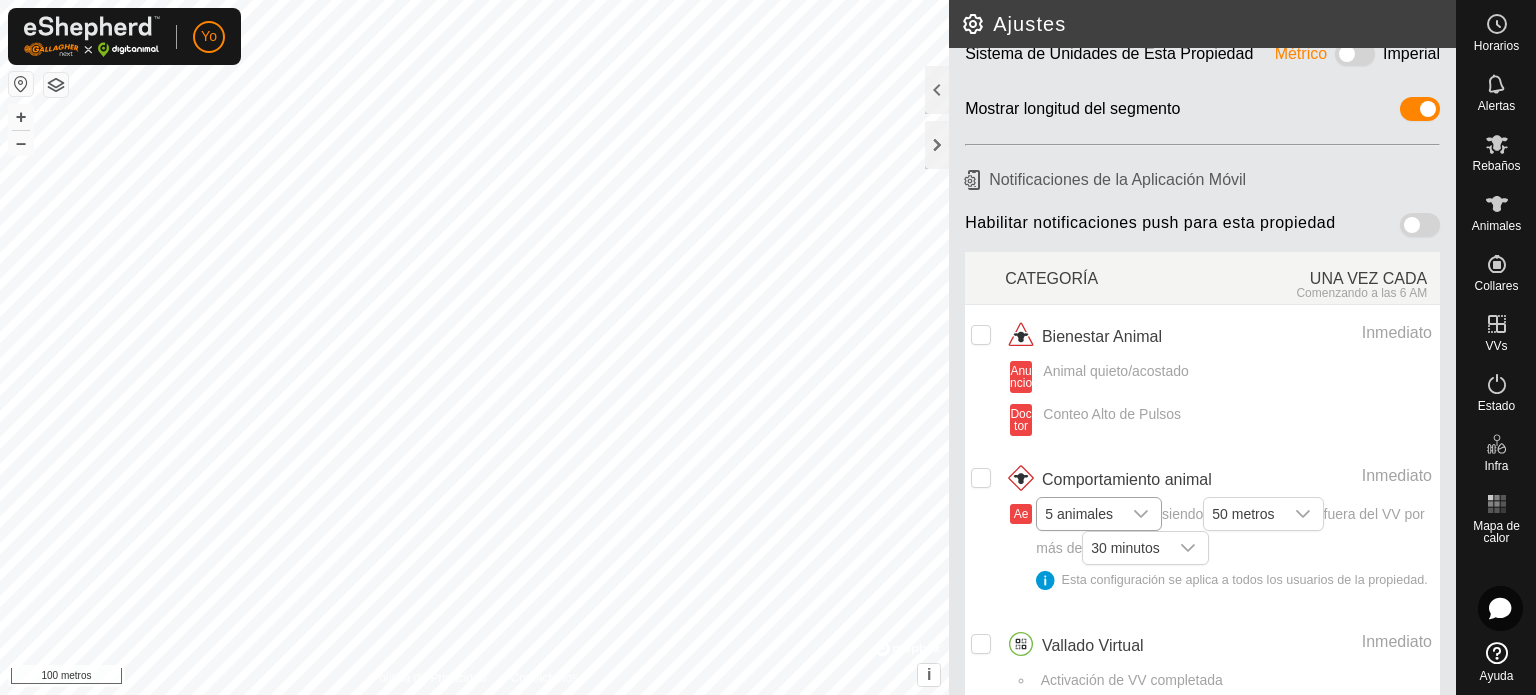 click 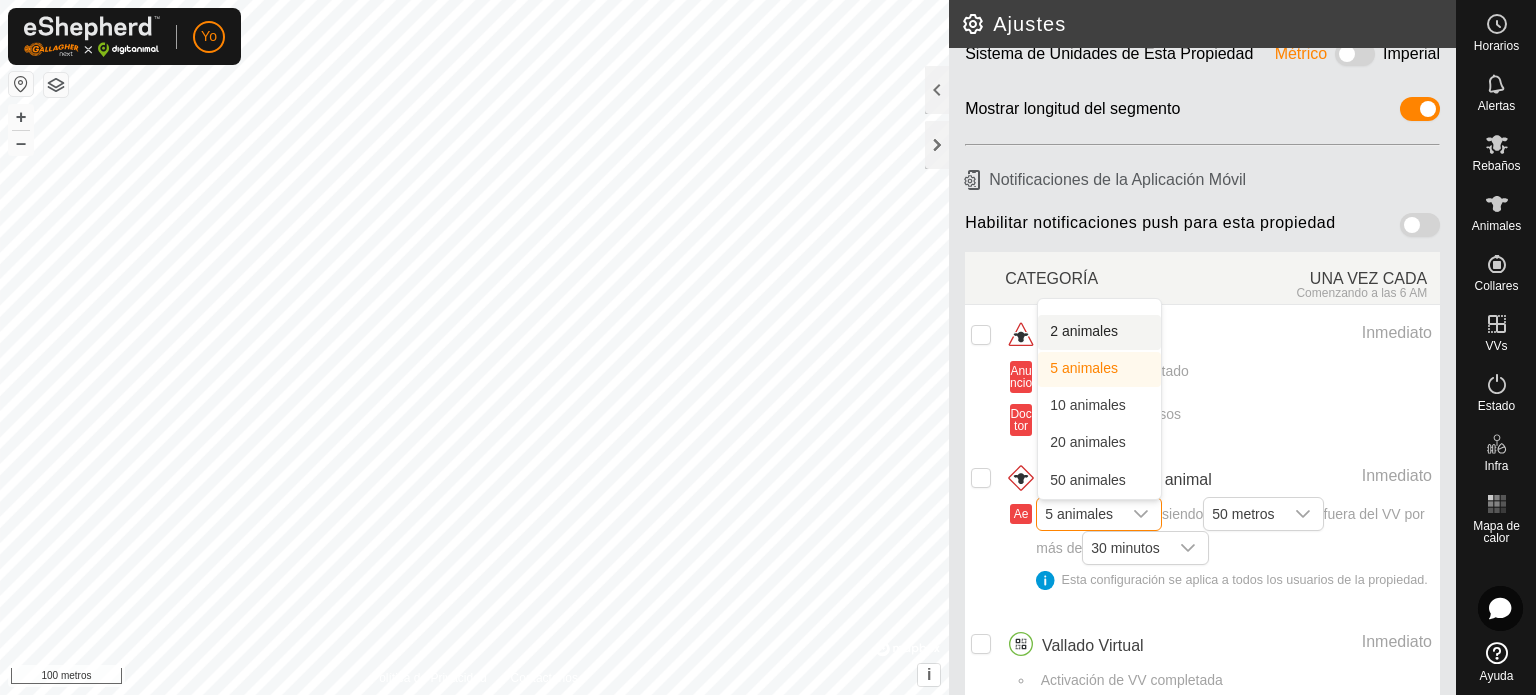 scroll, scrollTop: 0, scrollLeft: 0, axis: both 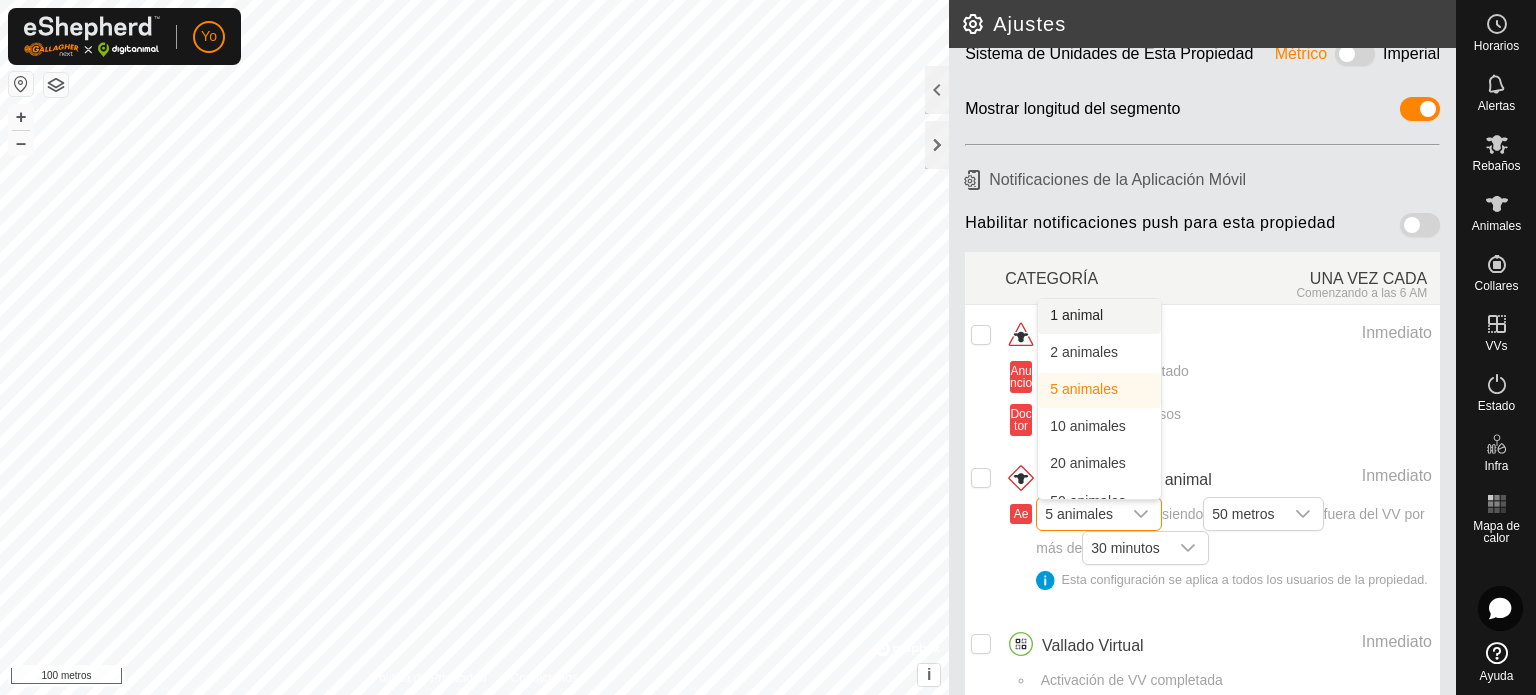click on "1 animal" at bounding box center (1099, 316) 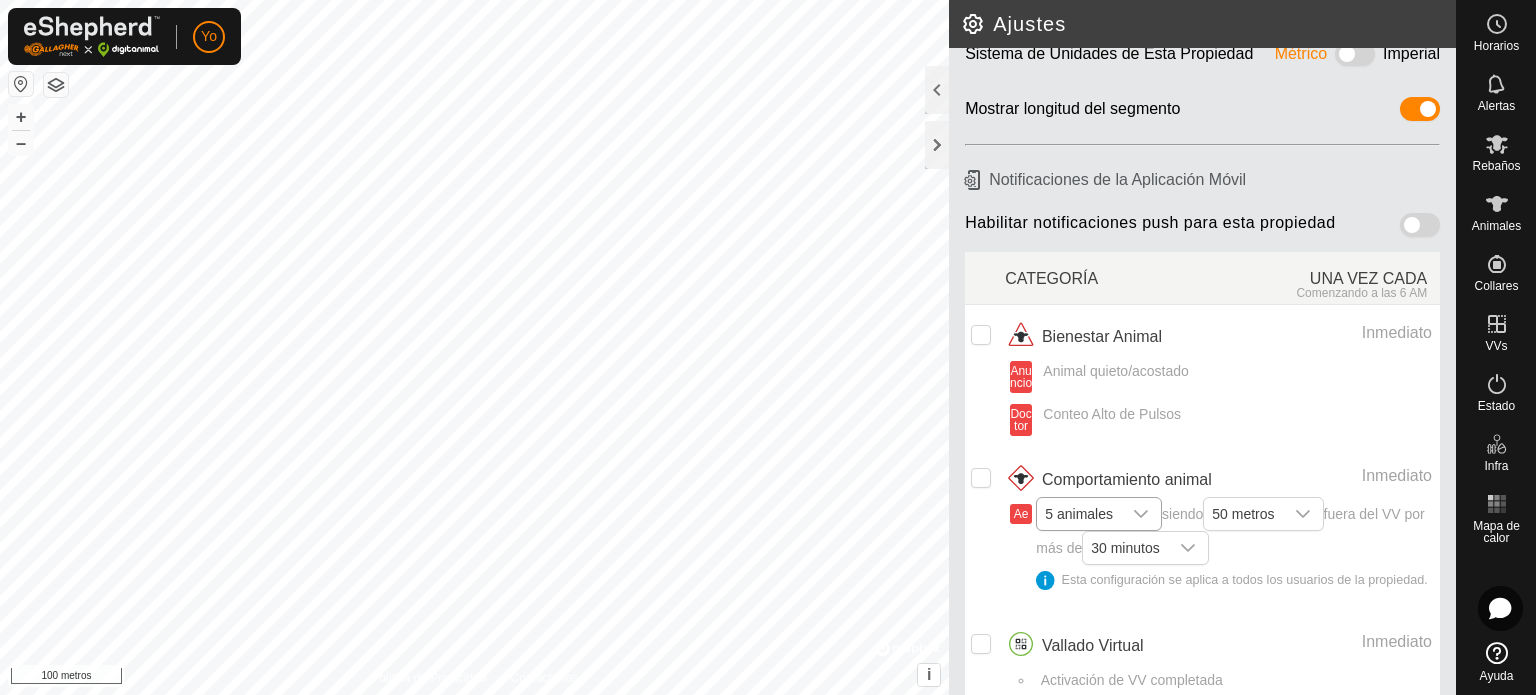 click 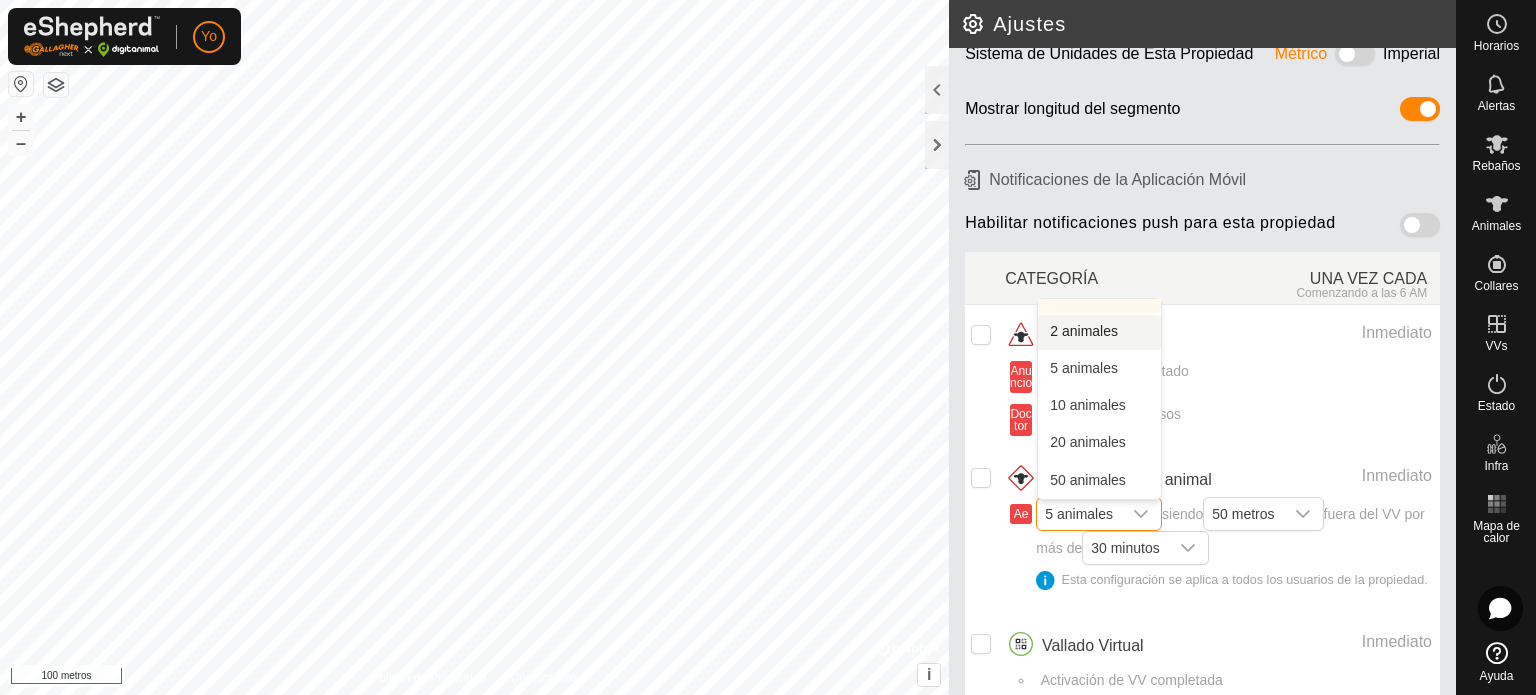 scroll, scrollTop: 0, scrollLeft: 0, axis: both 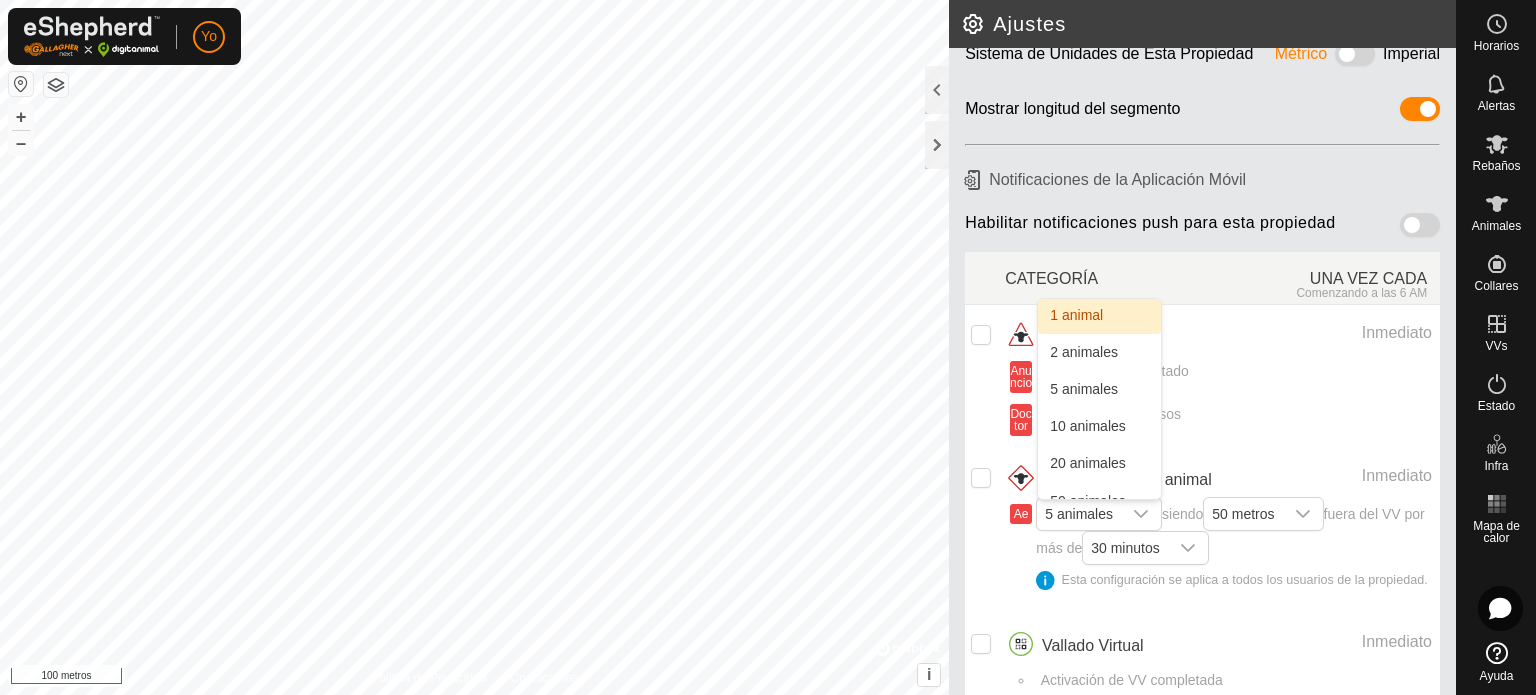 click on "1 animal" at bounding box center (1099, 316) 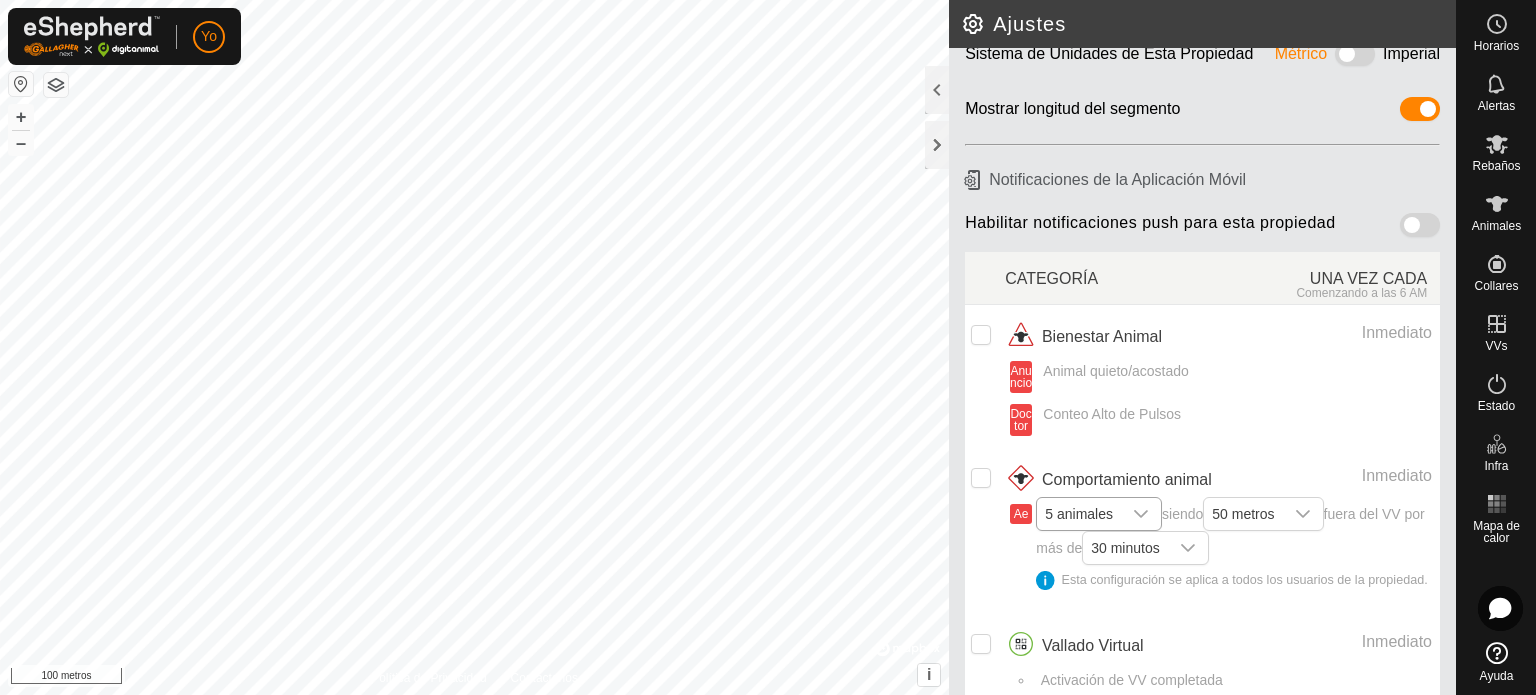 click 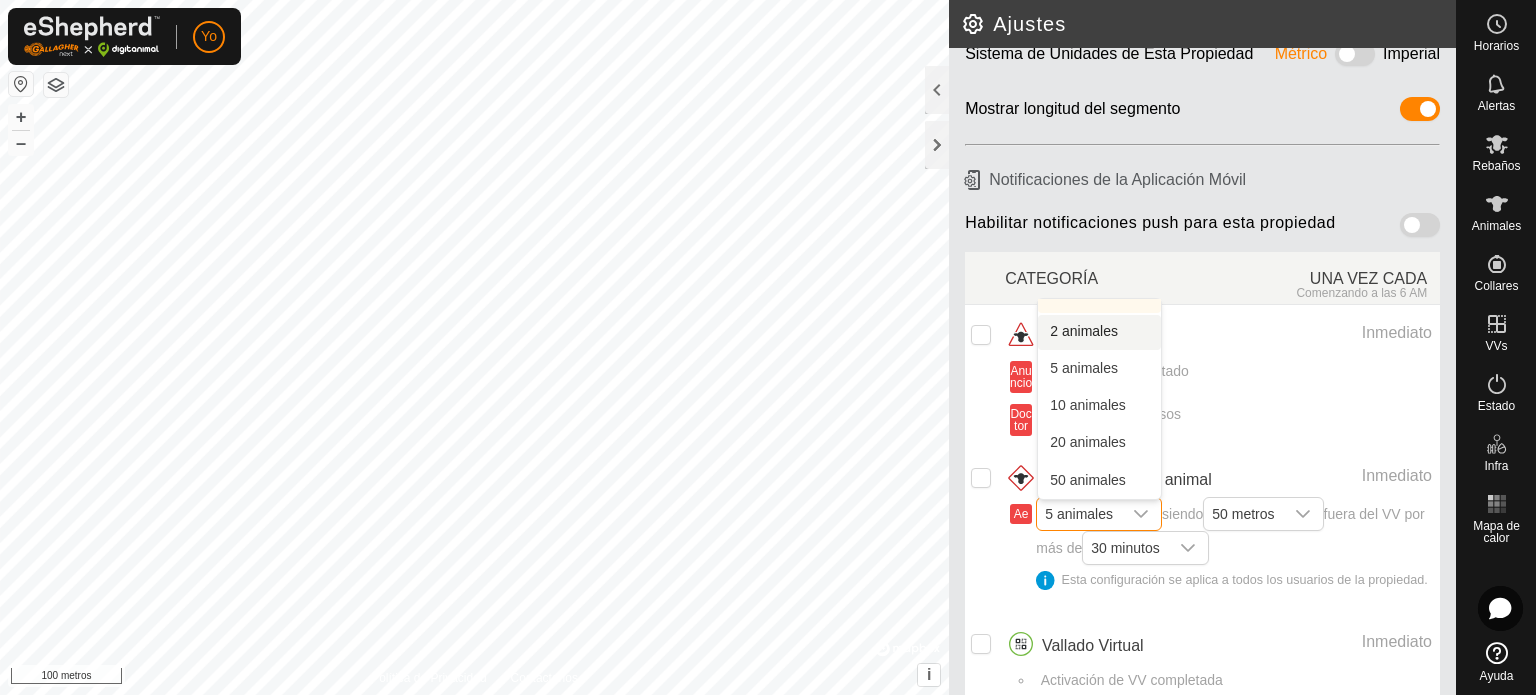 scroll, scrollTop: 0, scrollLeft: 0, axis: both 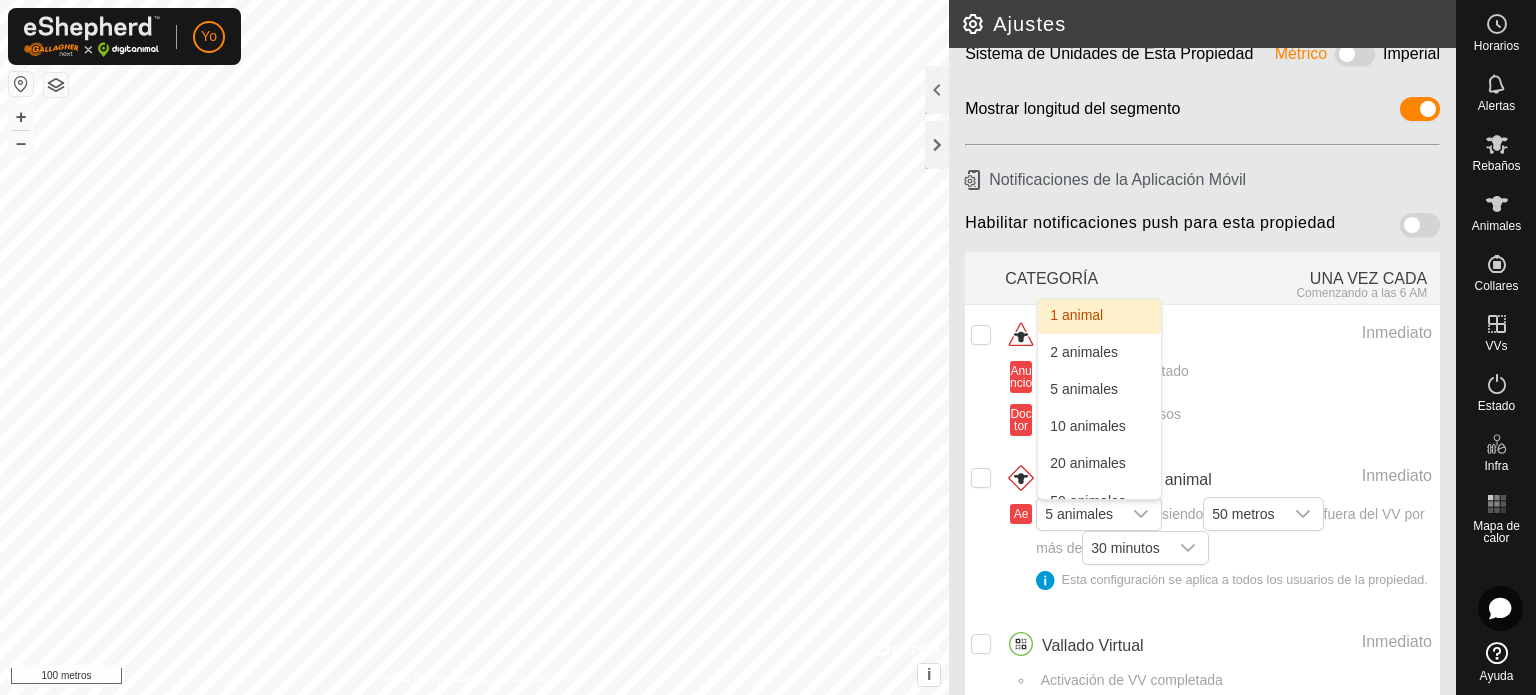 click on "1 animal" at bounding box center (1099, 316) 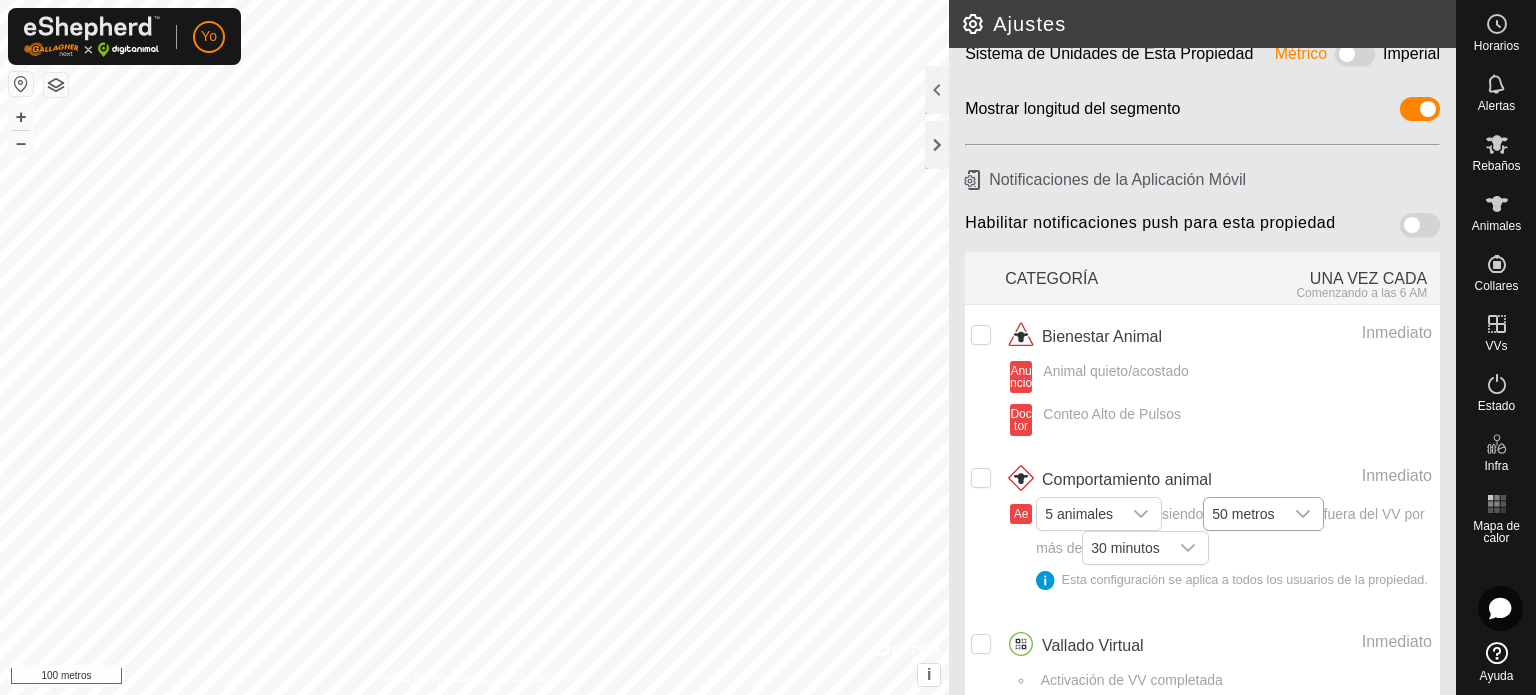 click 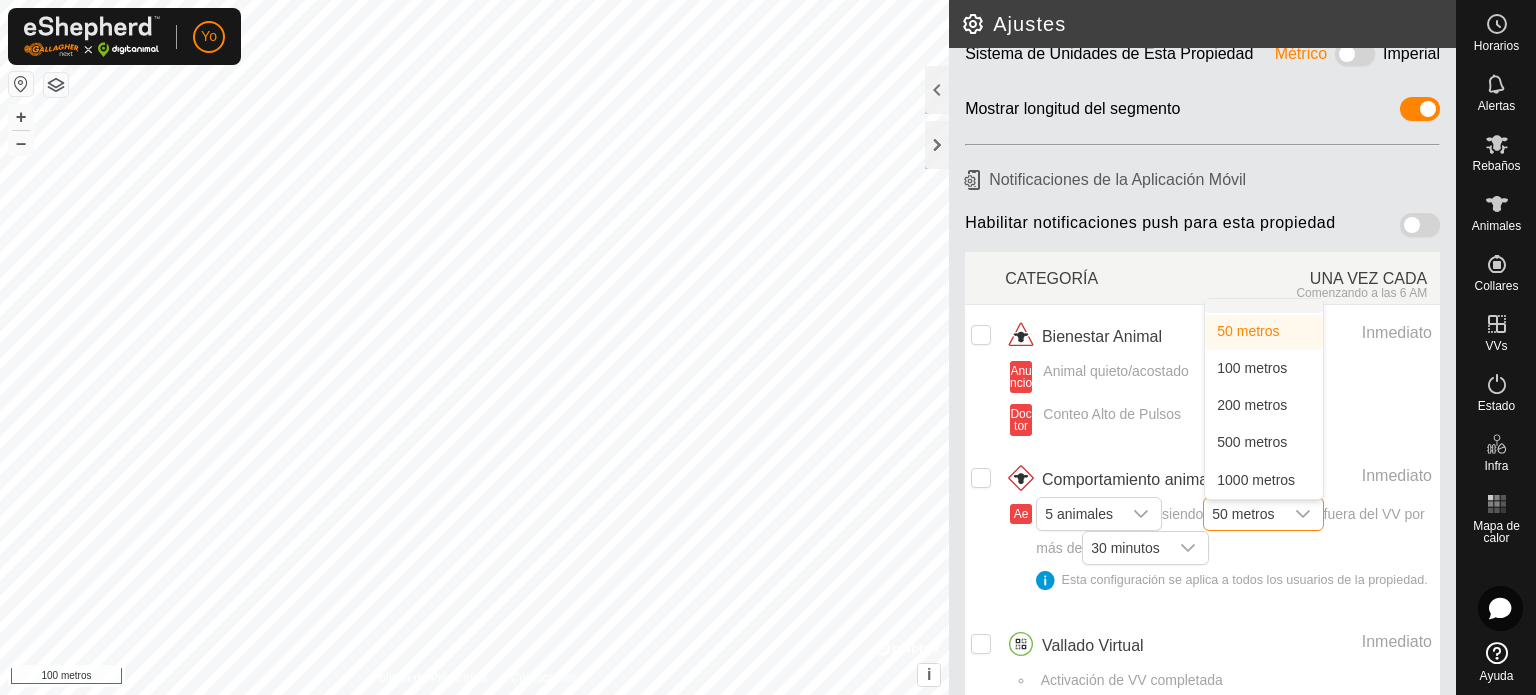 scroll, scrollTop: 0, scrollLeft: 0, axis: both 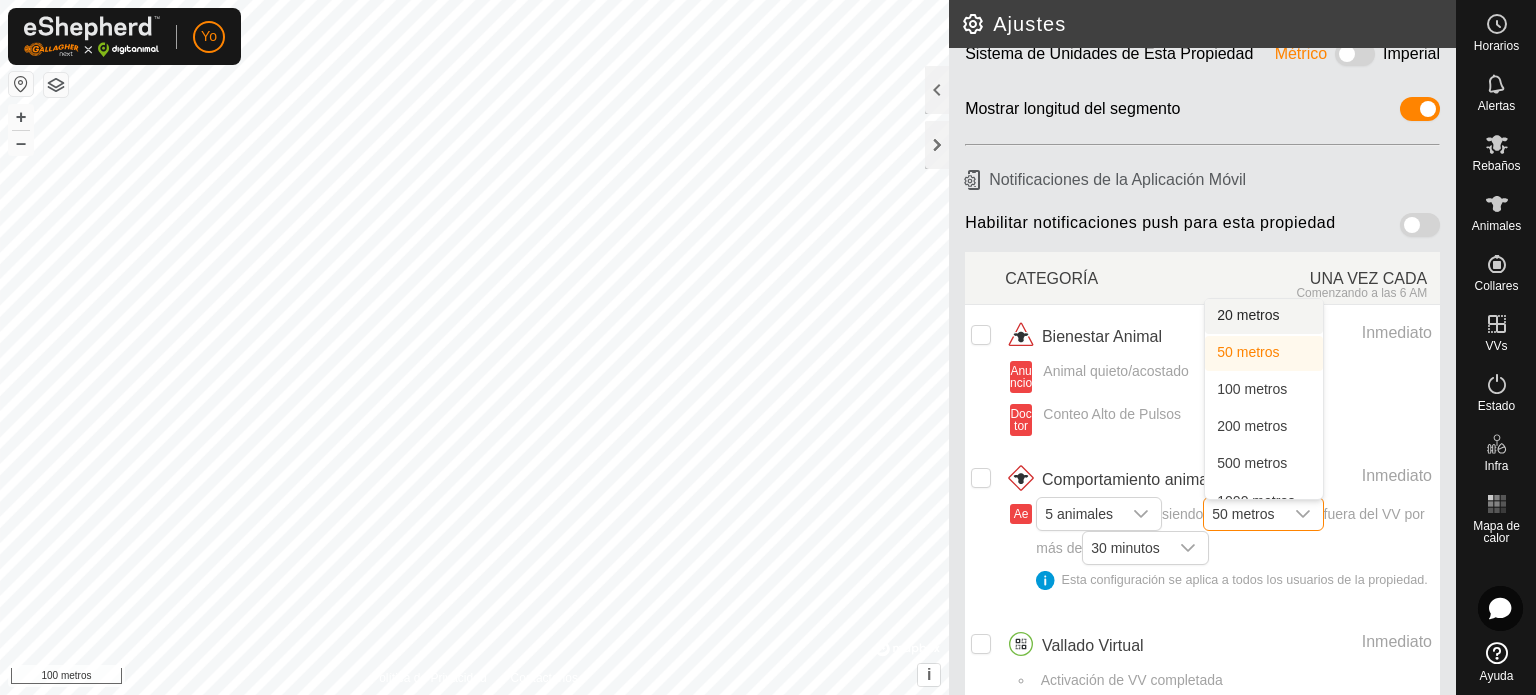 click on "20 metros" at bounding box center (1264, 316) 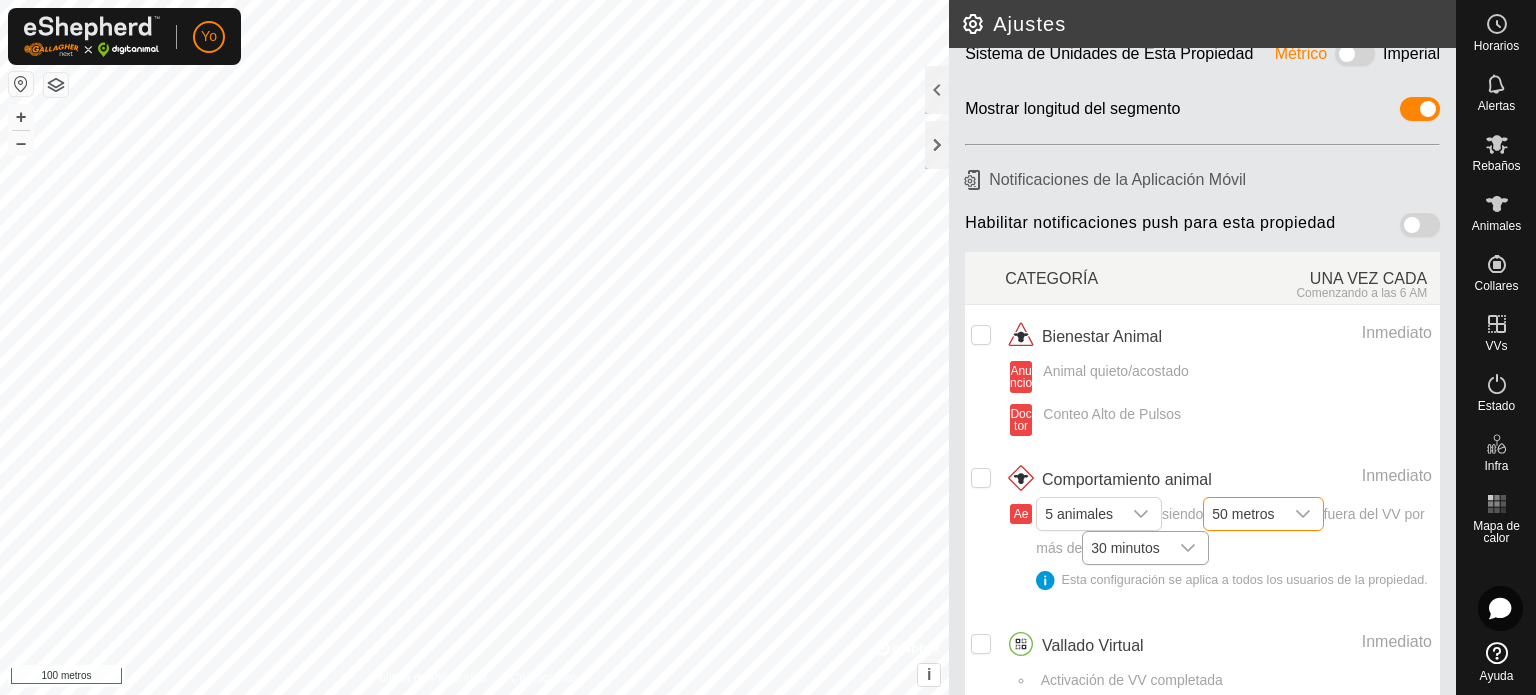 click 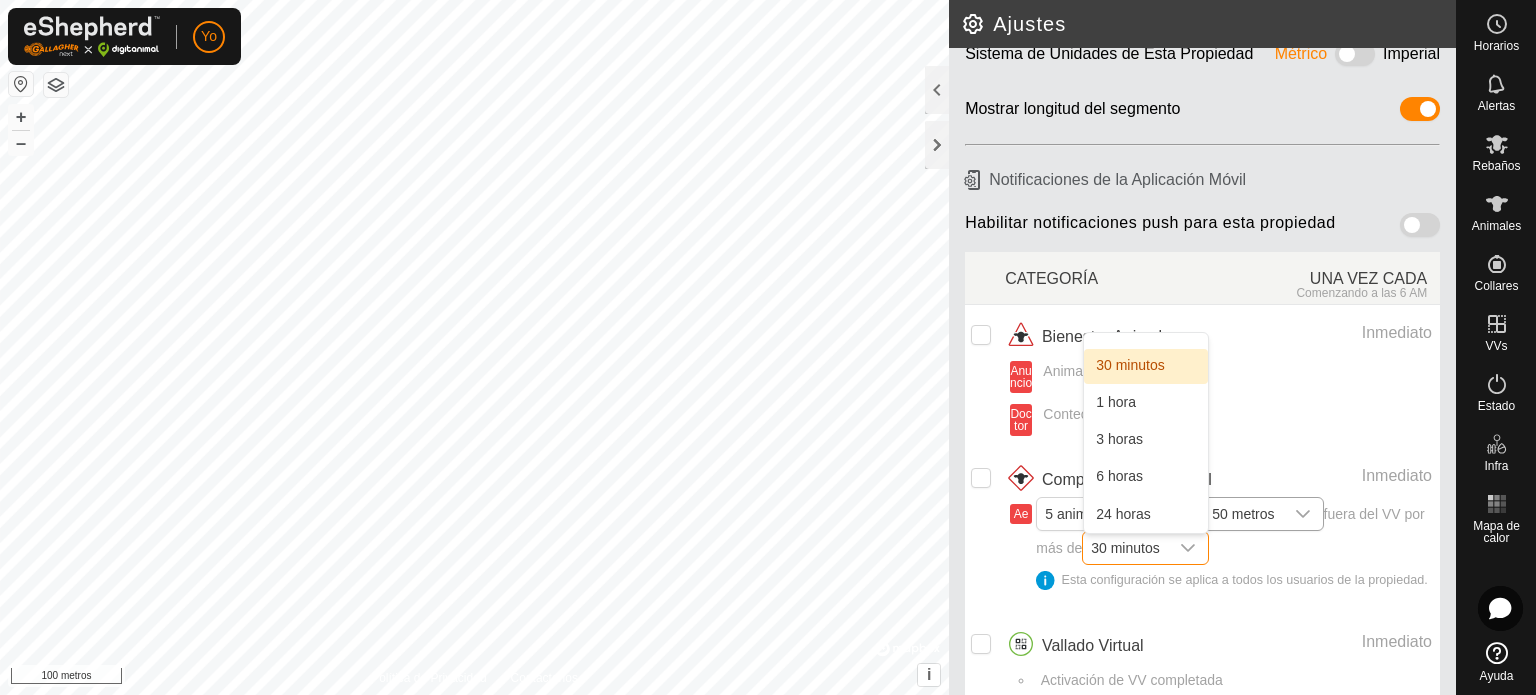 scroll, scrollTop: 0, scrollLeft: 0, axis: both 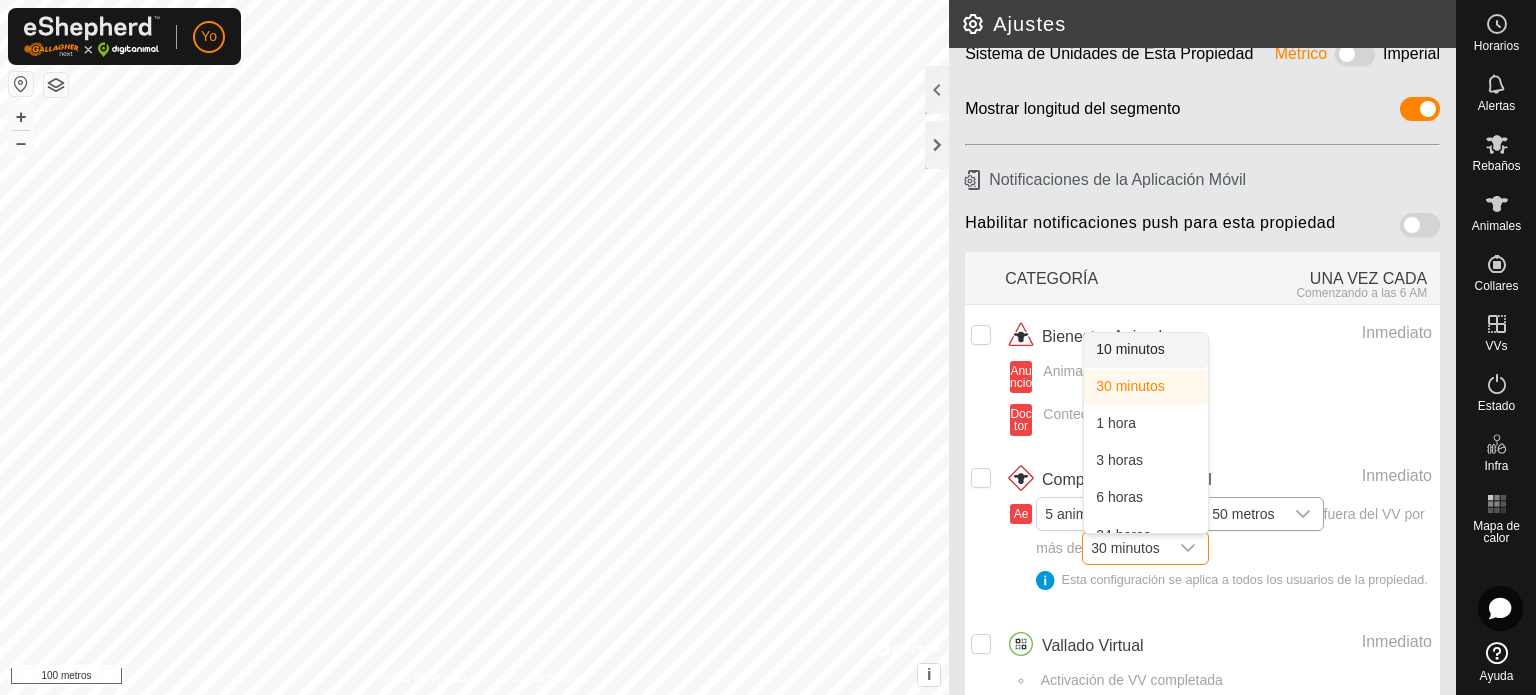 click on "10 minutos" at bounding box center [1146, 350] 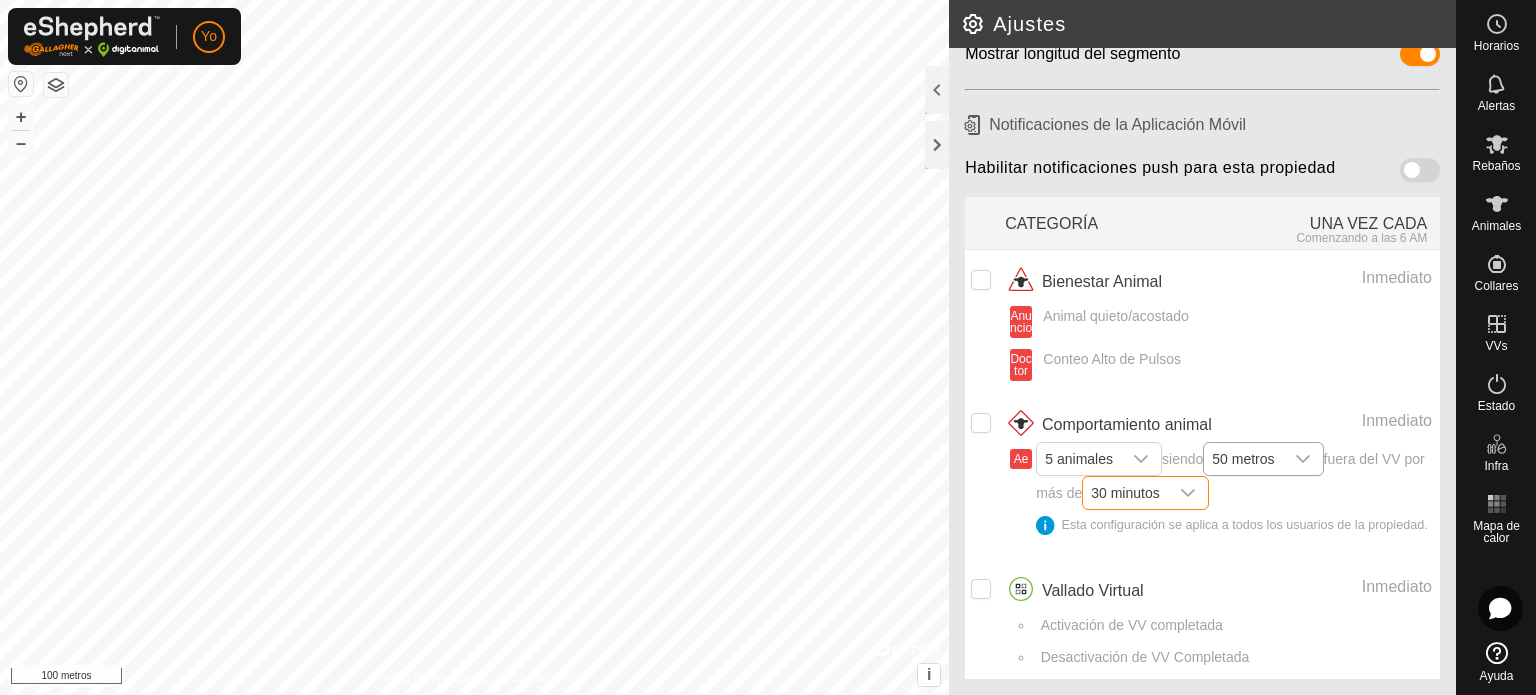 scroll, scrollTop: 182, scrollLeft: 0, axis: vertical 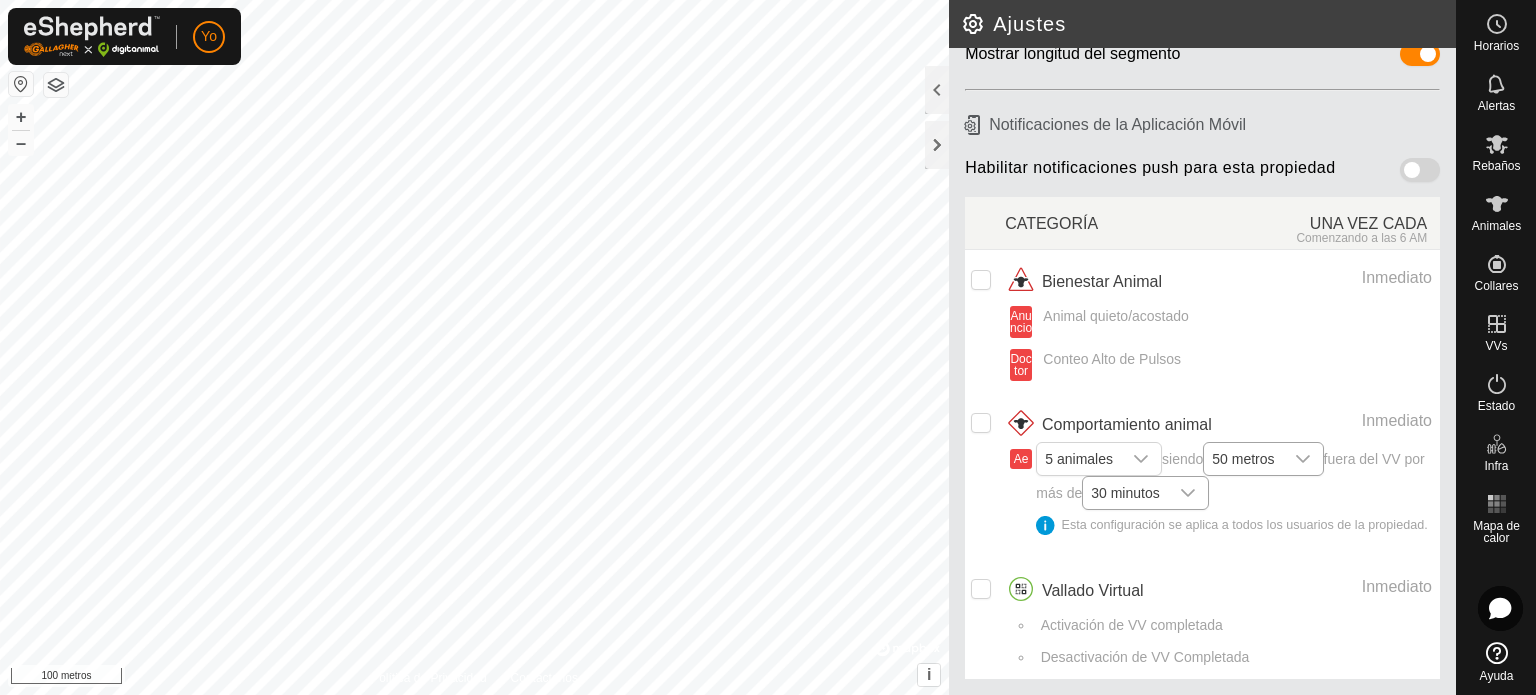 click 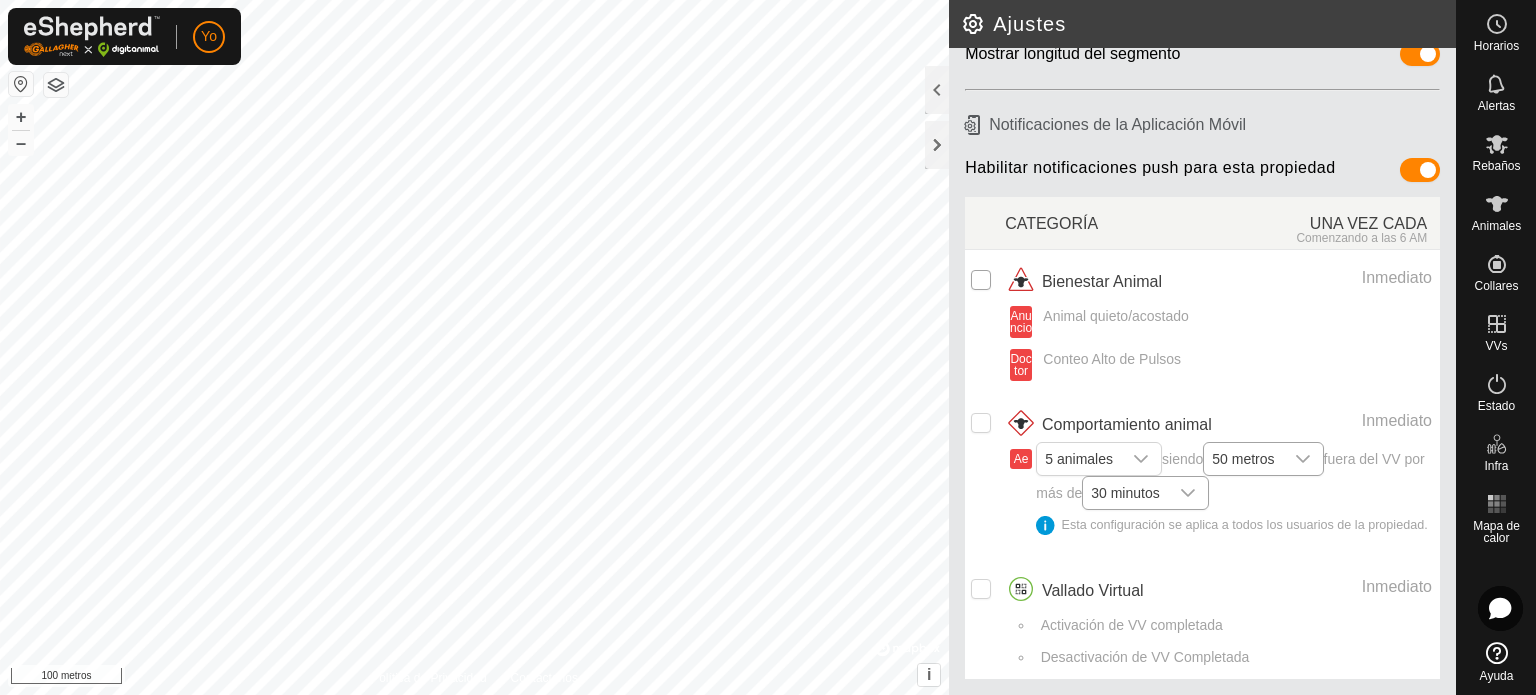click at bounding box center (981, 280) 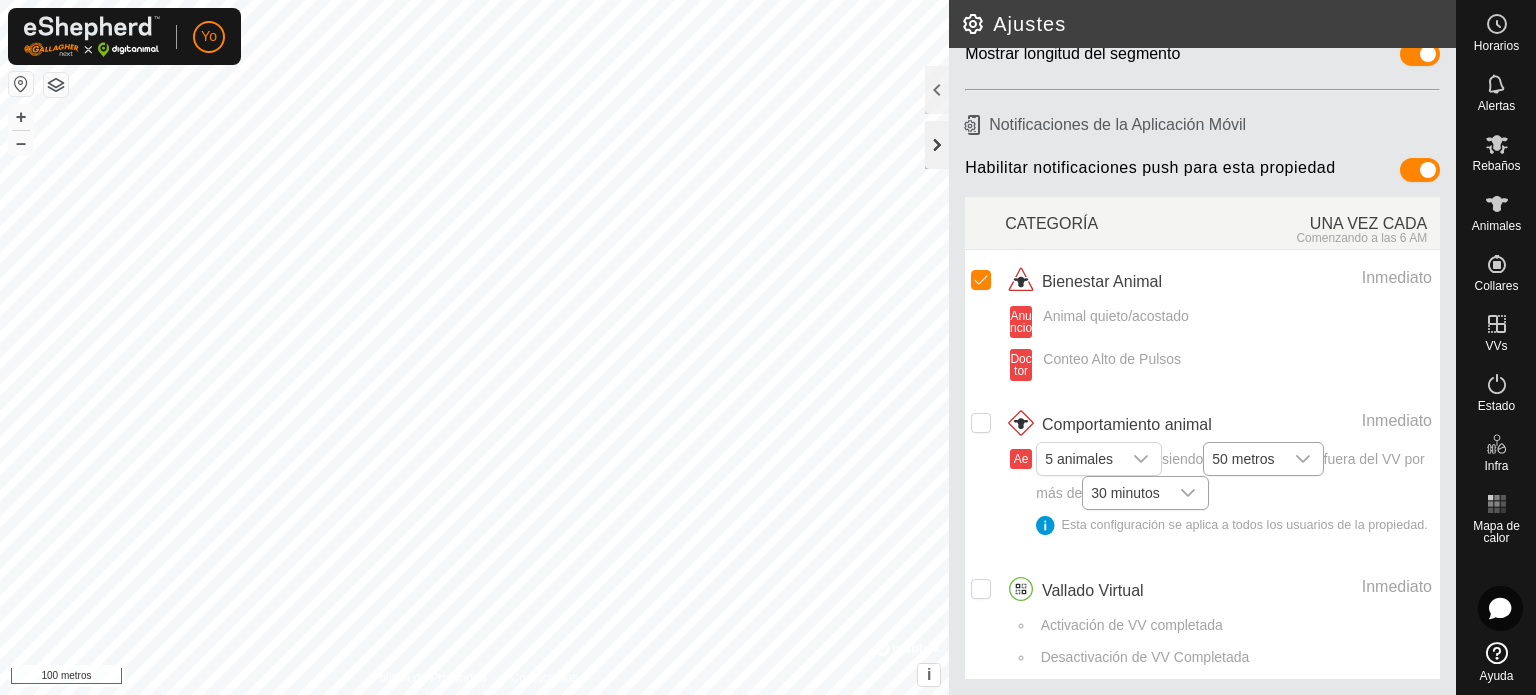 click 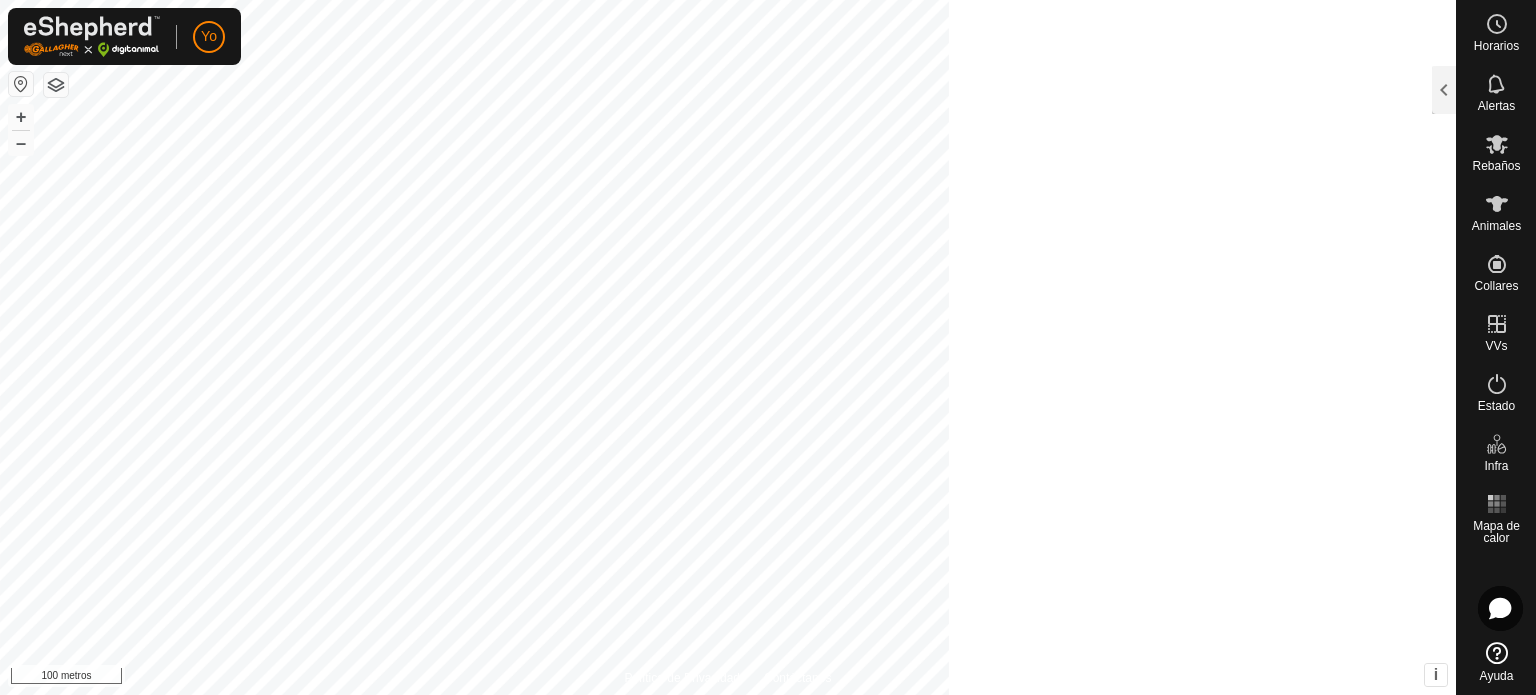scroll, scrollTop: 272, scrollLeft: 0, axis: vertical 